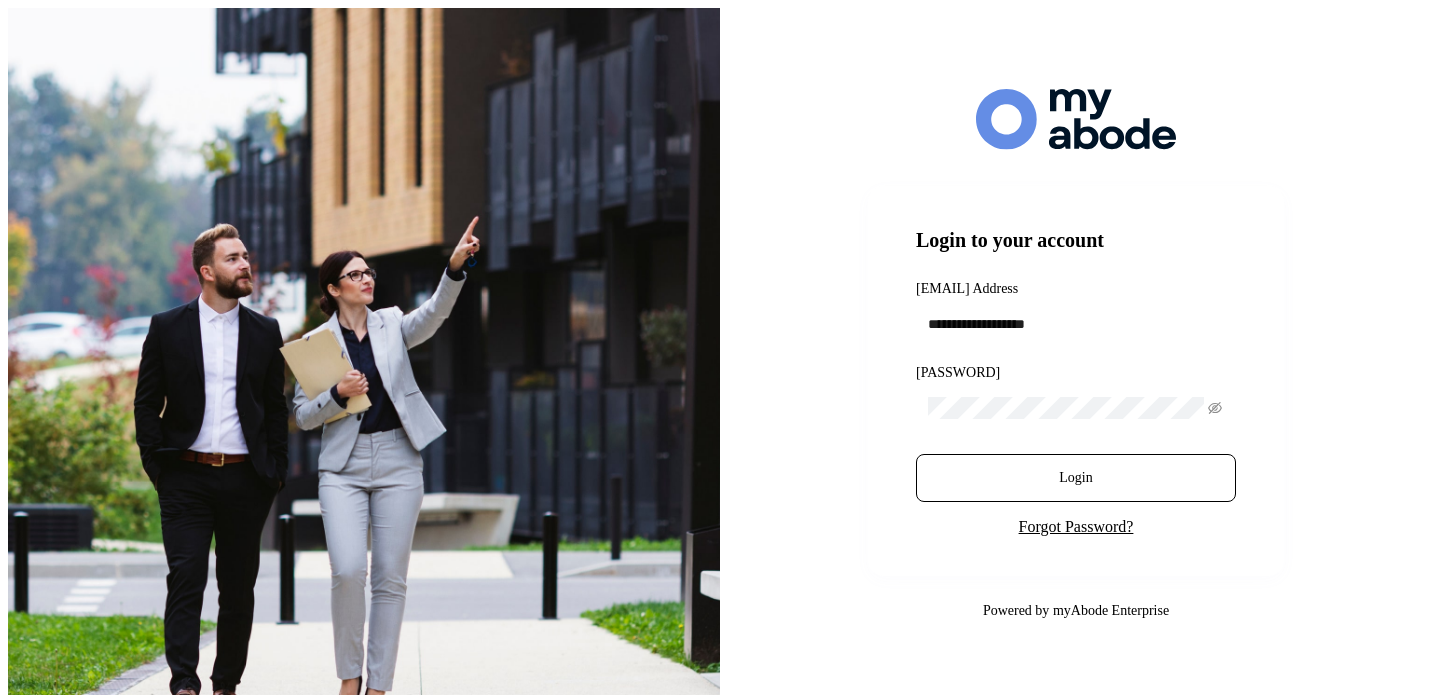 scroll, scrollTop: 0, scrollLeft: 0, axis: both 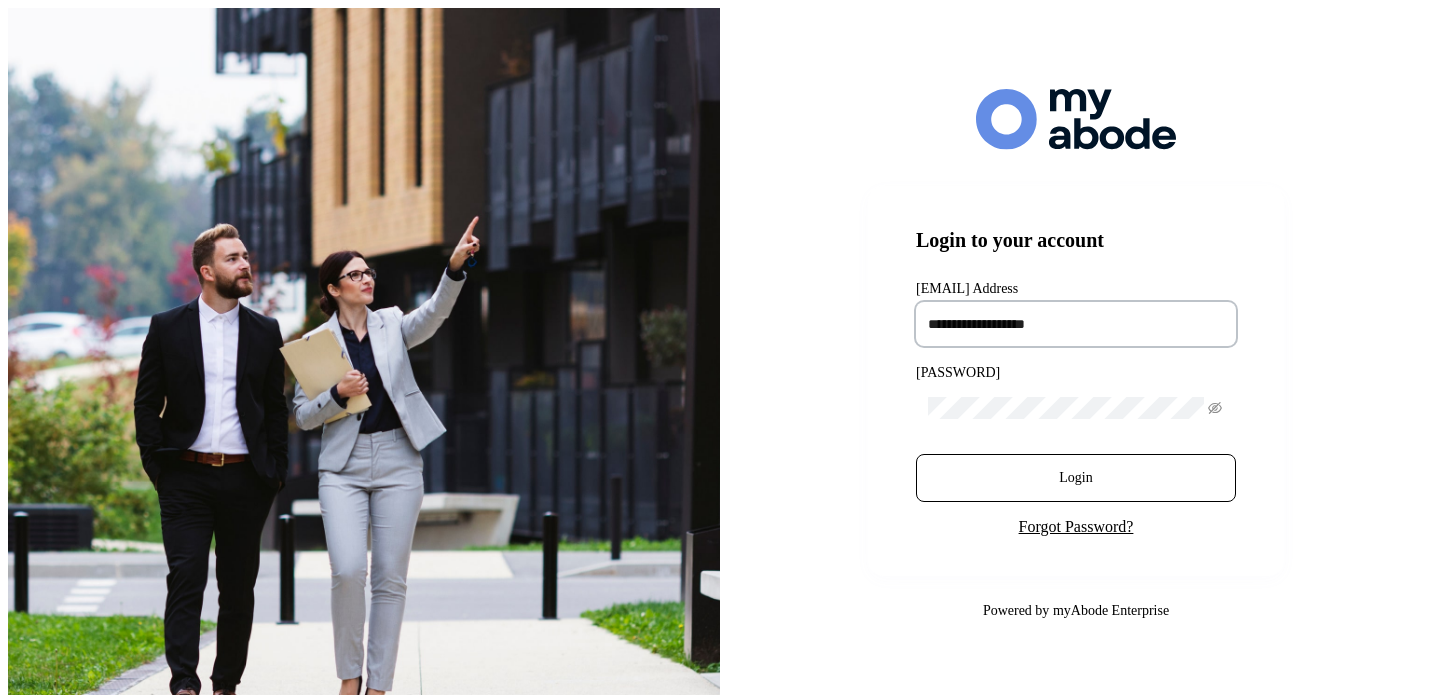 click at bounding box center (1076, 324) 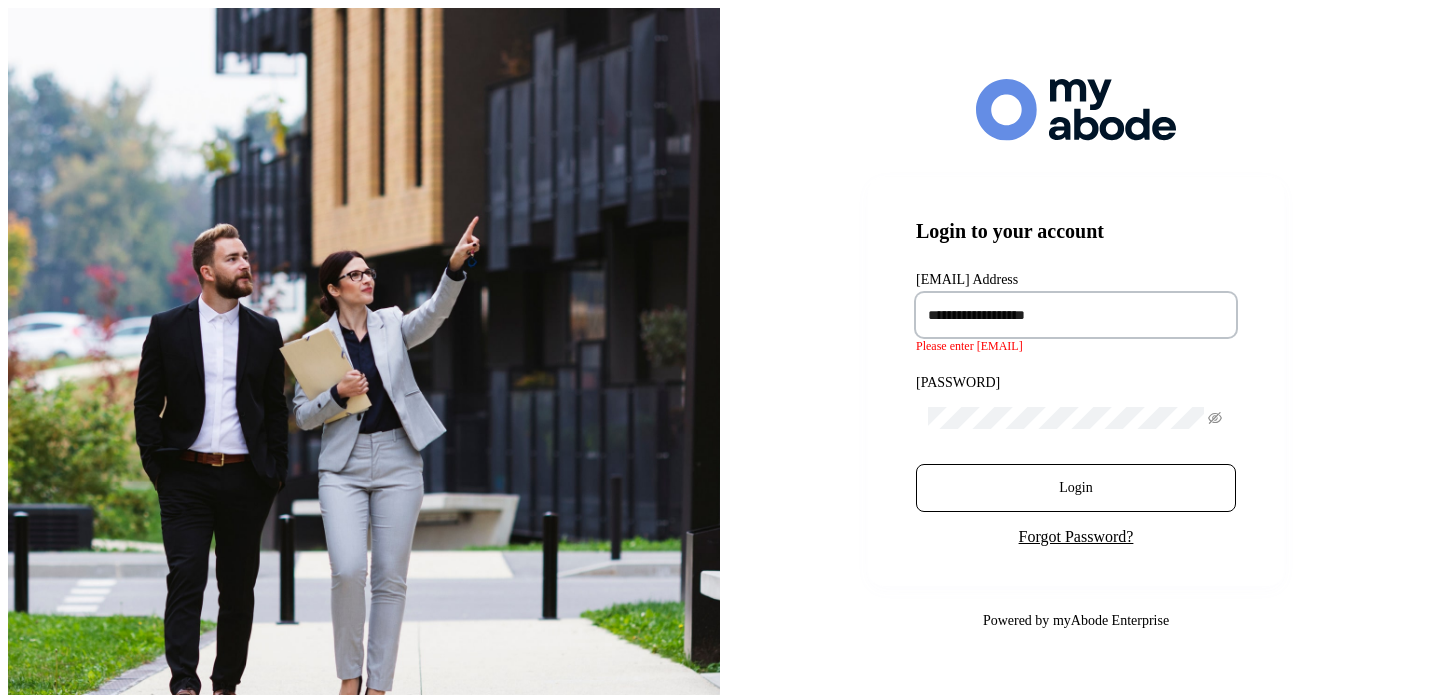 type on "**********" 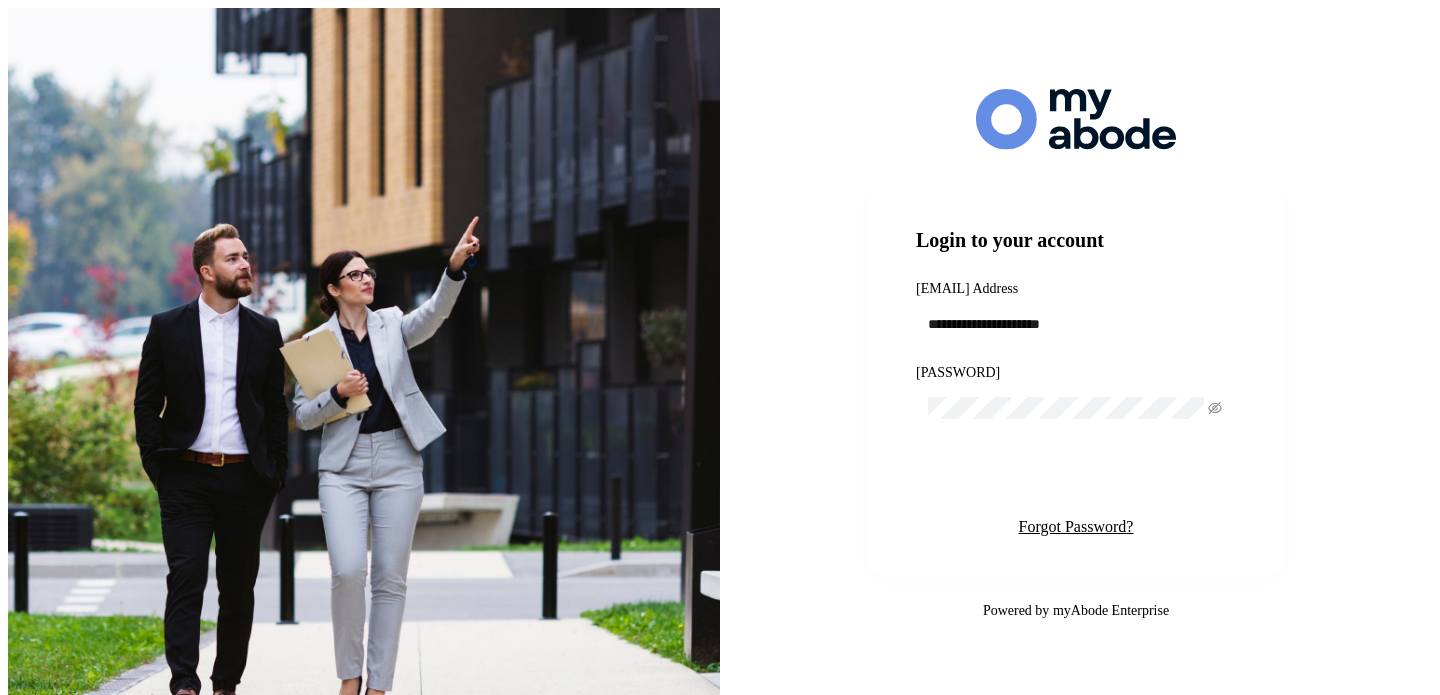 click on "Login" at bounding box center [1075, 478] 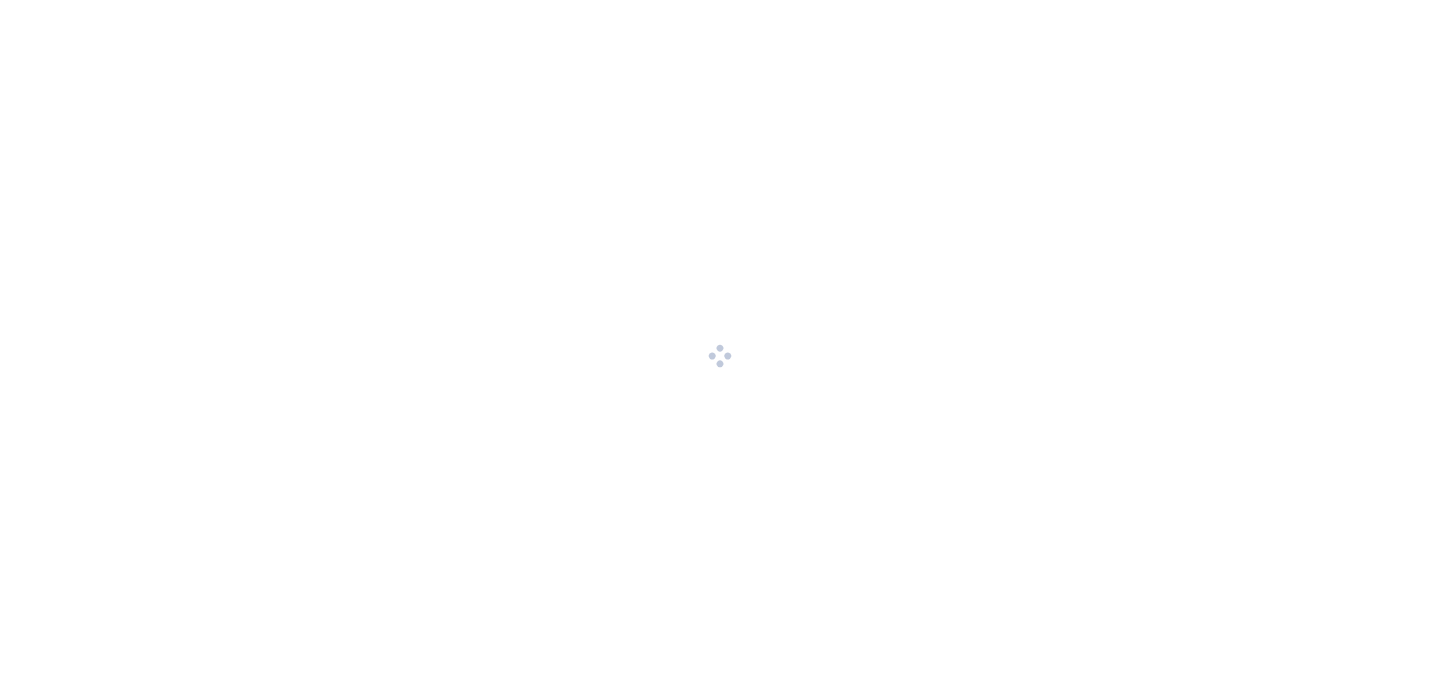 scroll, scrollTop: 0, scrollLeft: 0, axis: both 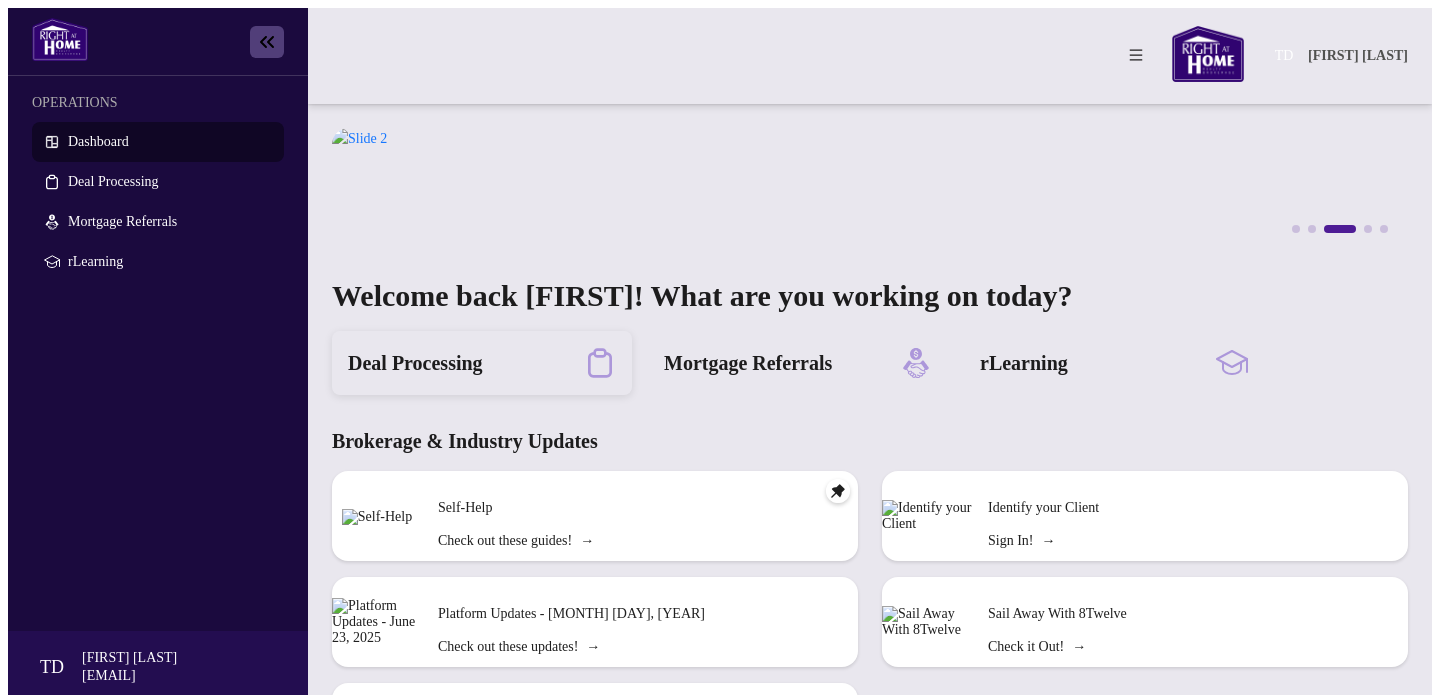 click on "Deal Processing" at bounding box center (415, 363) 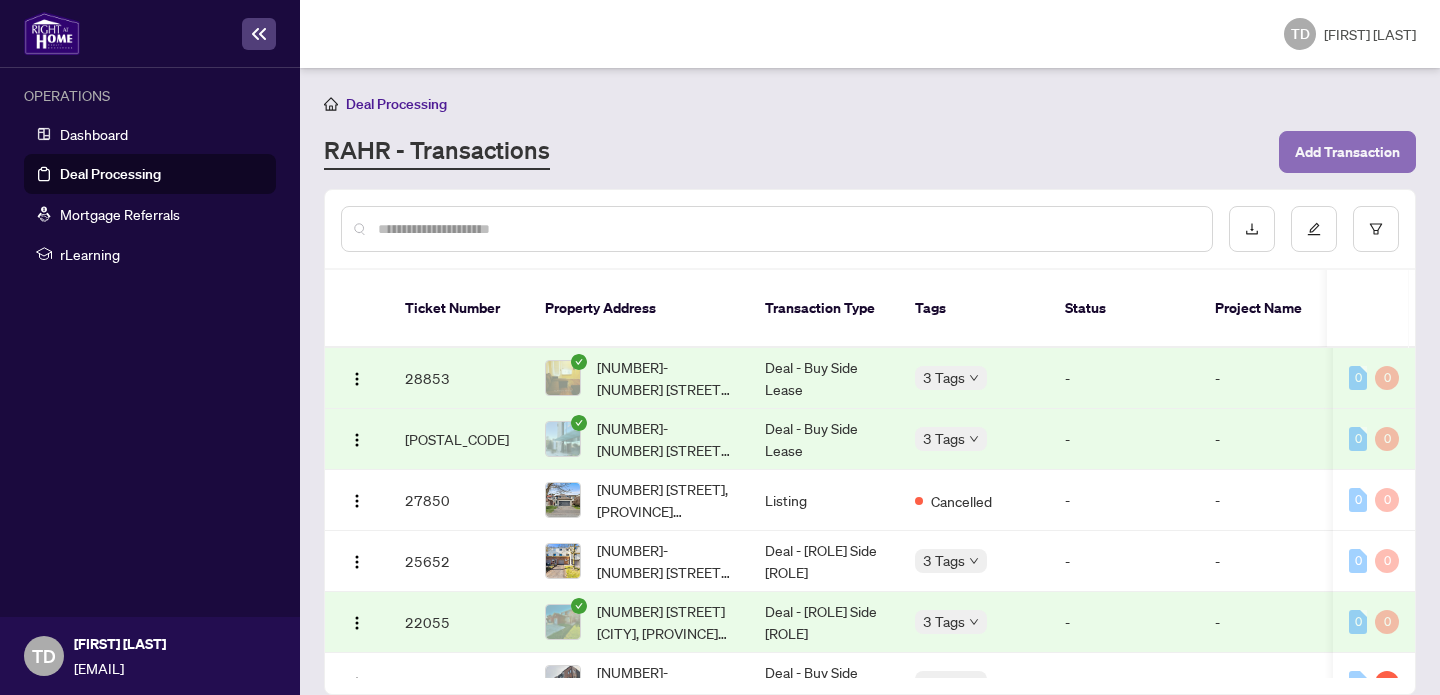 click on "Add Transaction" at bounding box center [1347, 152] 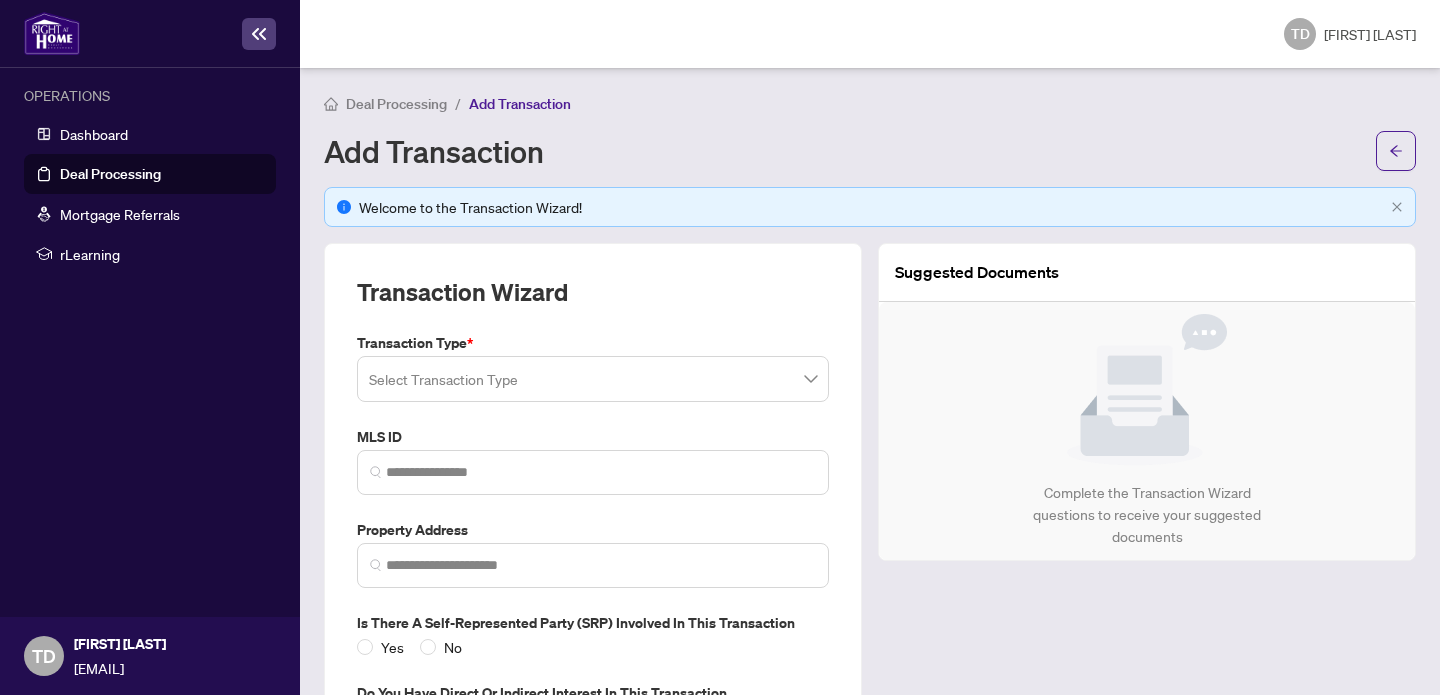 click on "Transaction Type *" at bounding box center (593, 343) 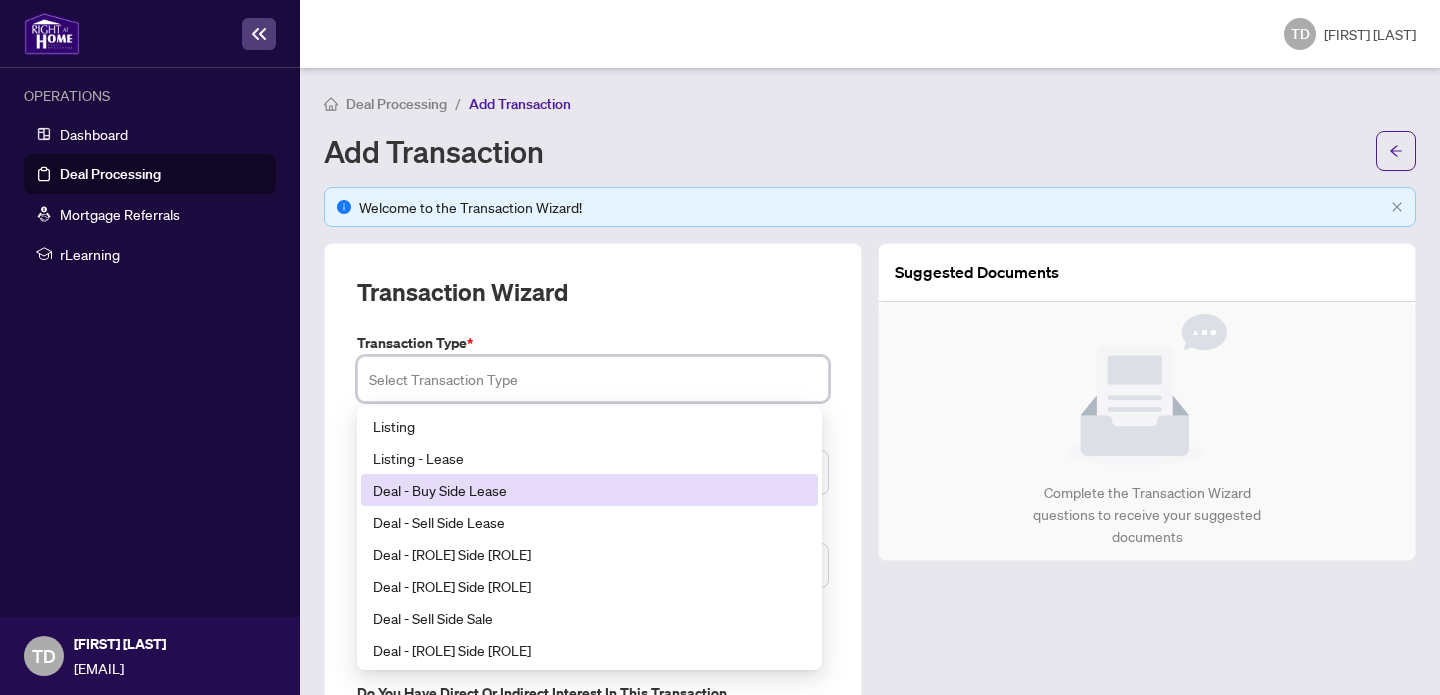 click on "Deal - Buy Side Lease" at bounding box center (589, 490) 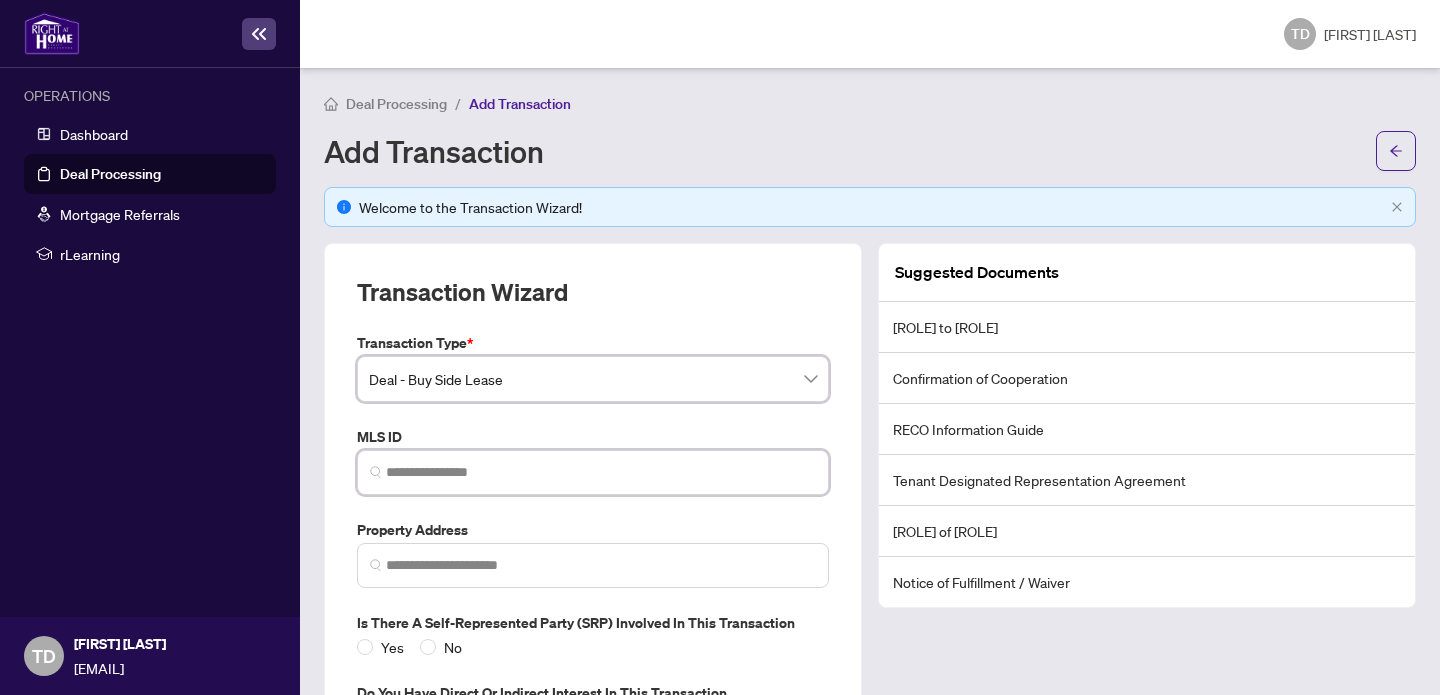 click at bounding box center [601, 472] 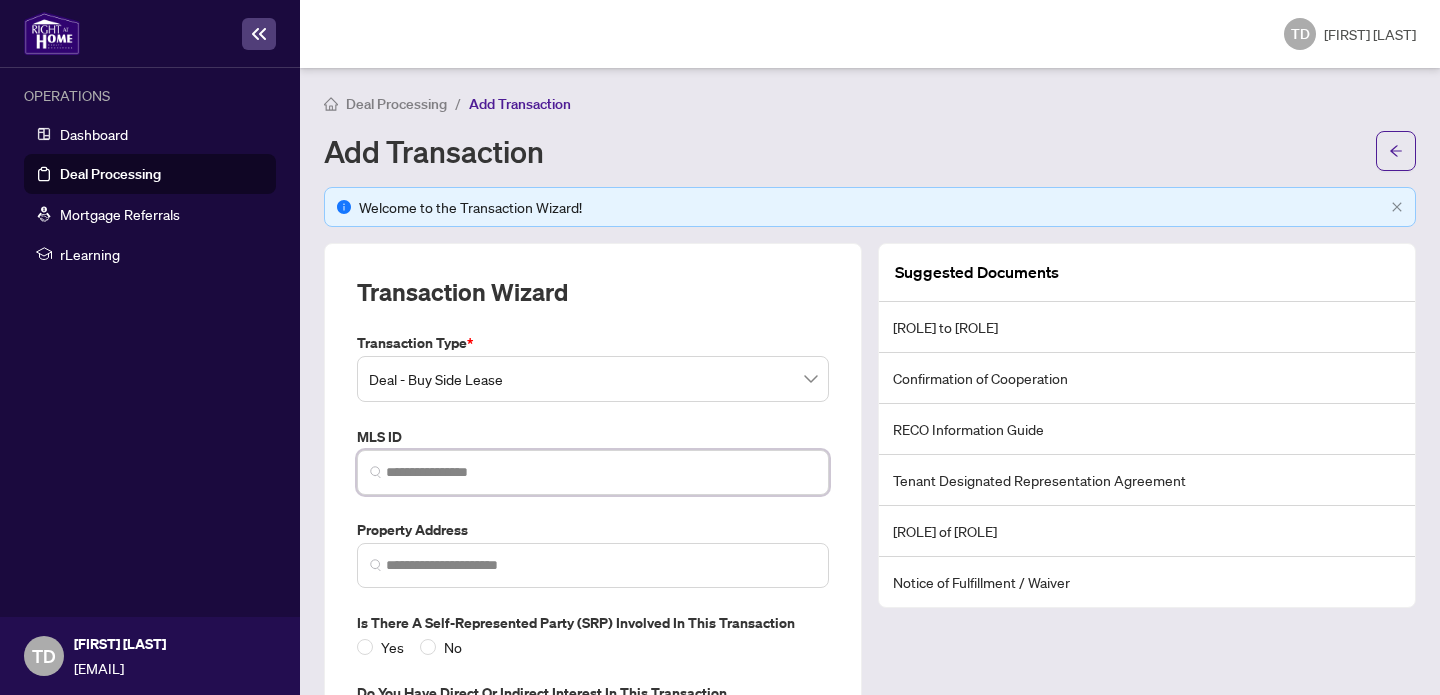 paste on "*********" 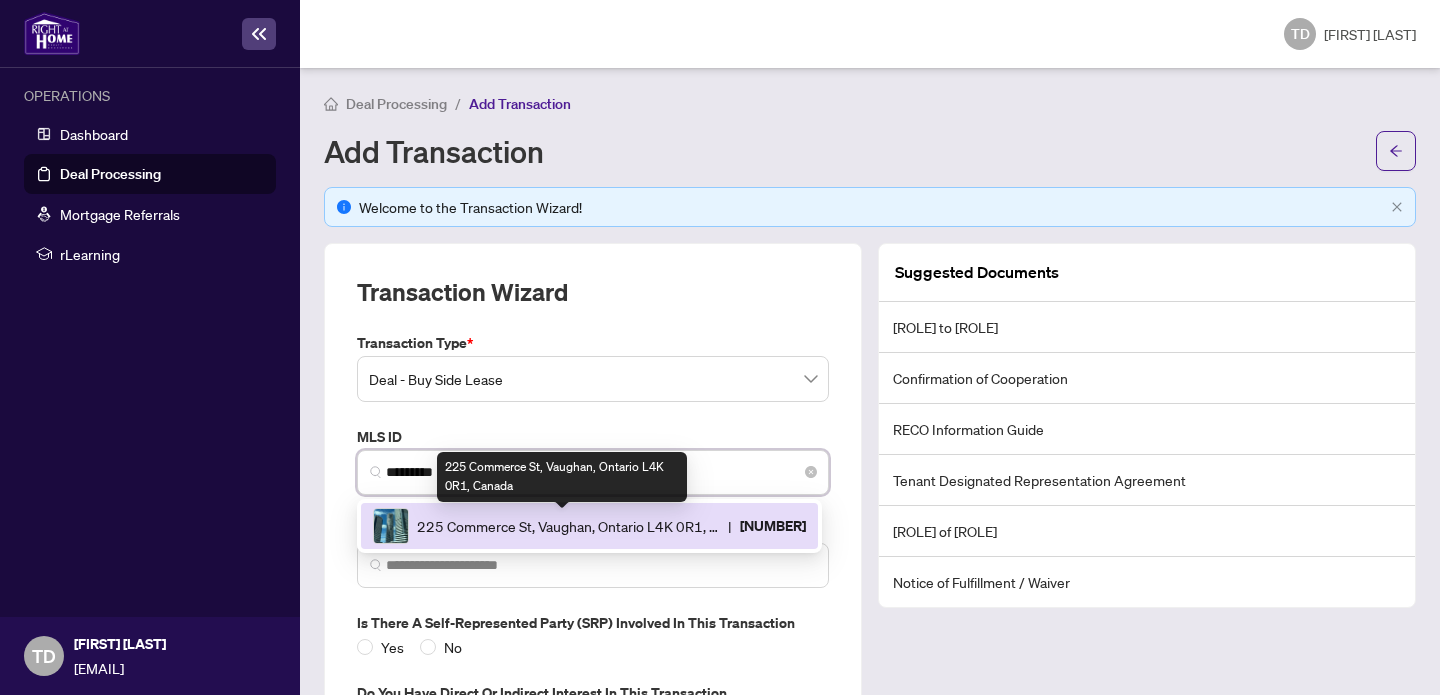click on "225 Commerce St, Vaughan, Ontario L4K 0R1, Canada" at bounding box center (568, 526) 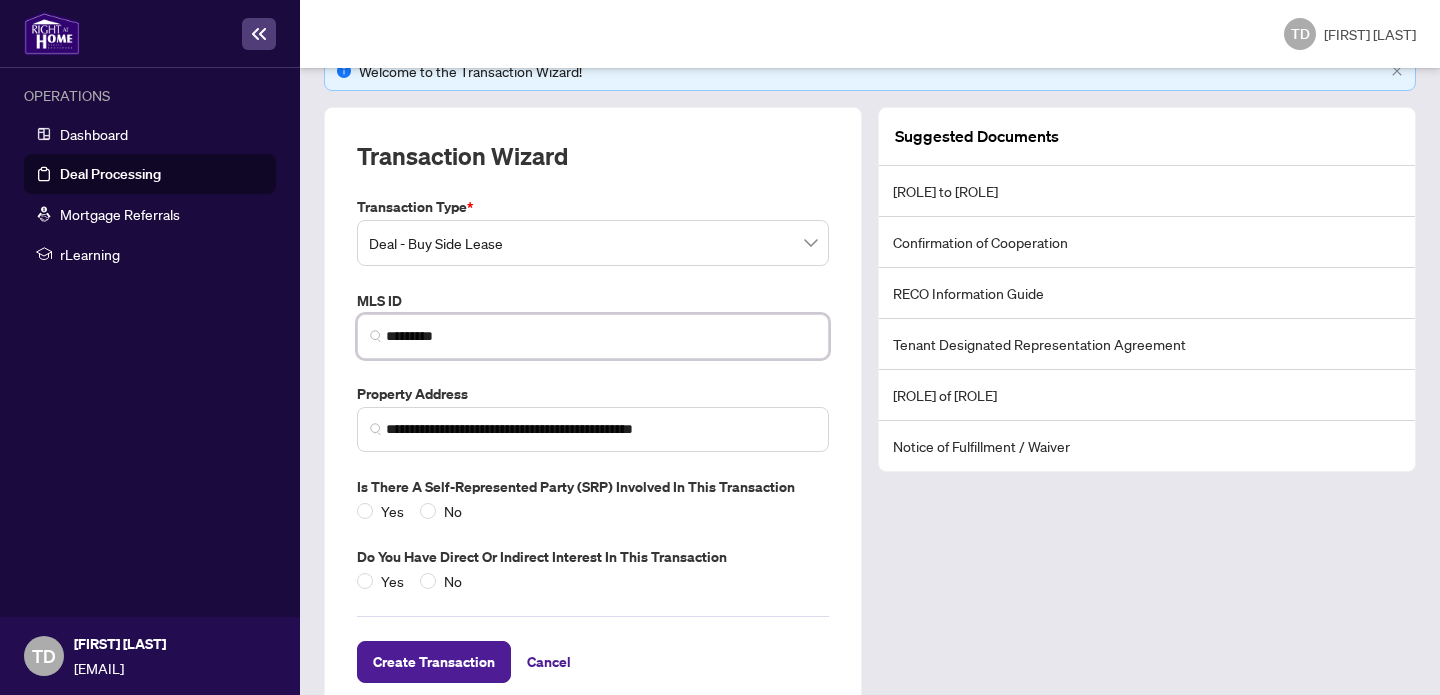 scroll, scrollTop: 180, scrollLeft: 0, axis: vertical 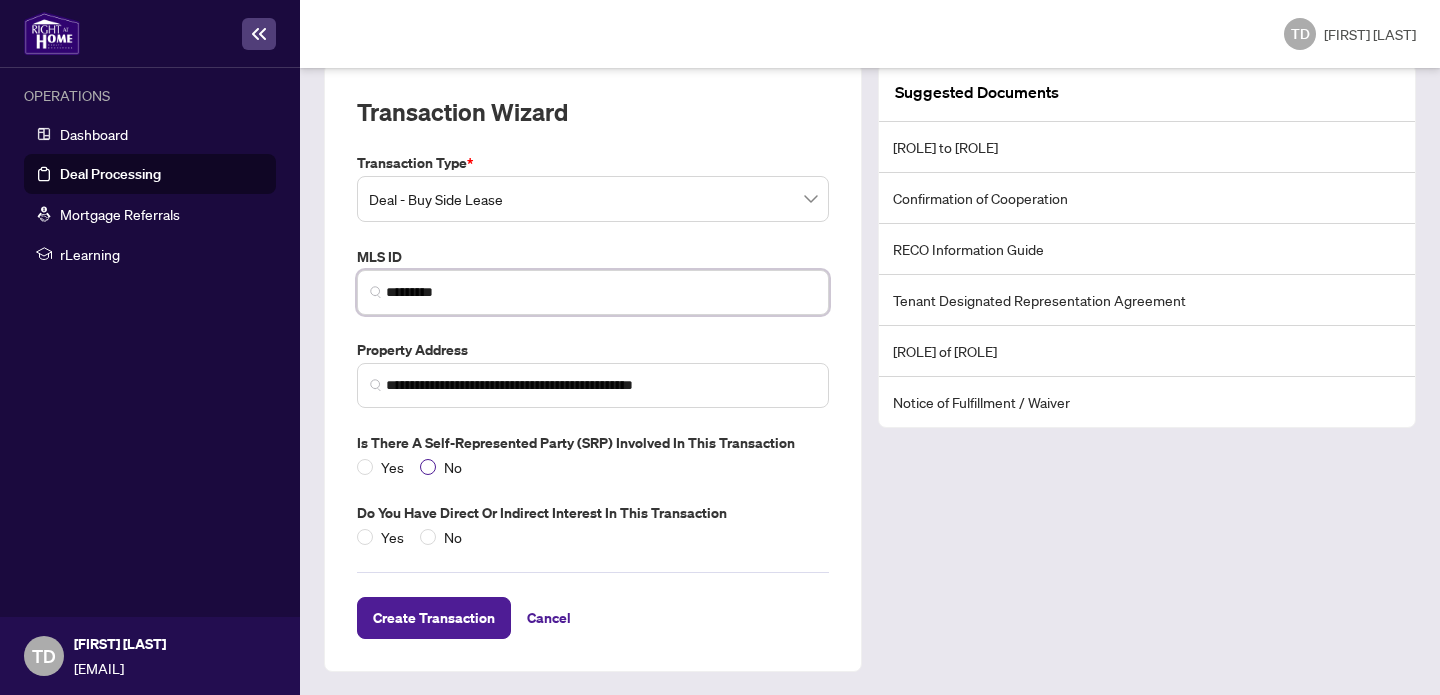 type on "*********" 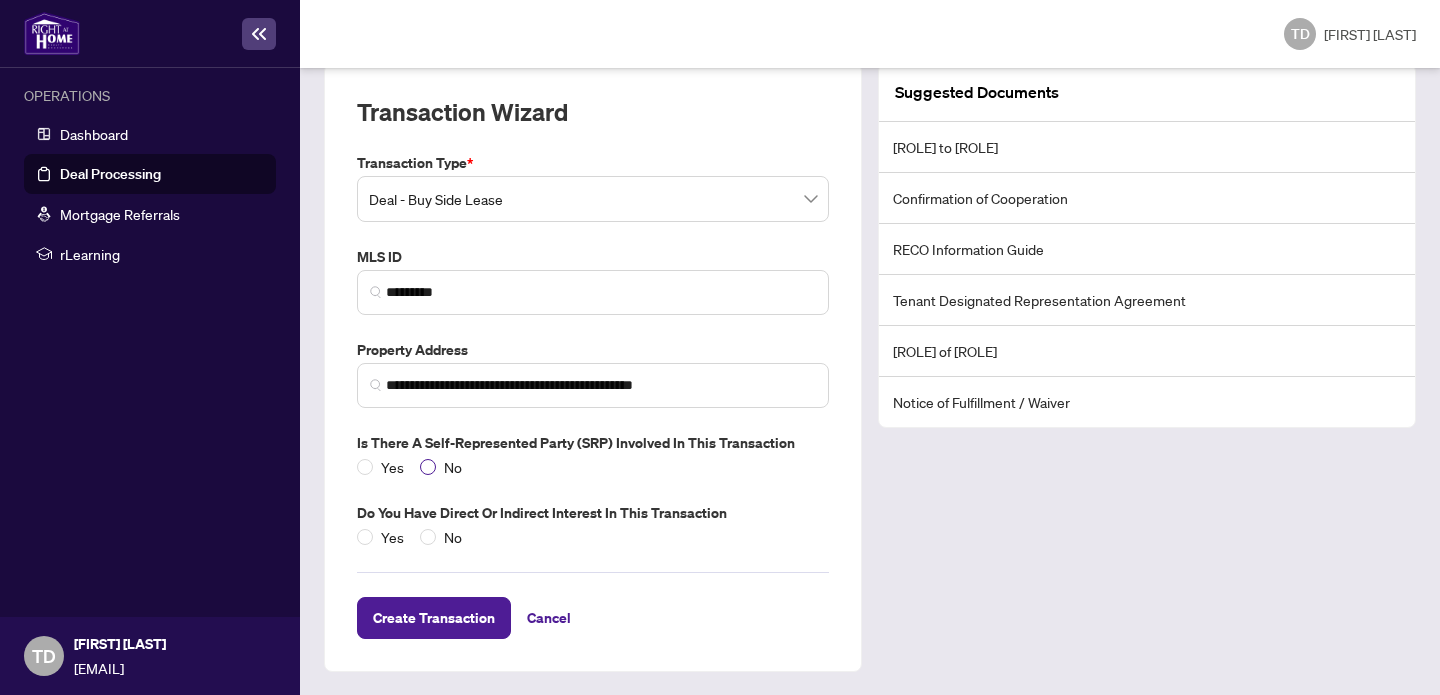 click on "No" at bounding box center (392, 467) 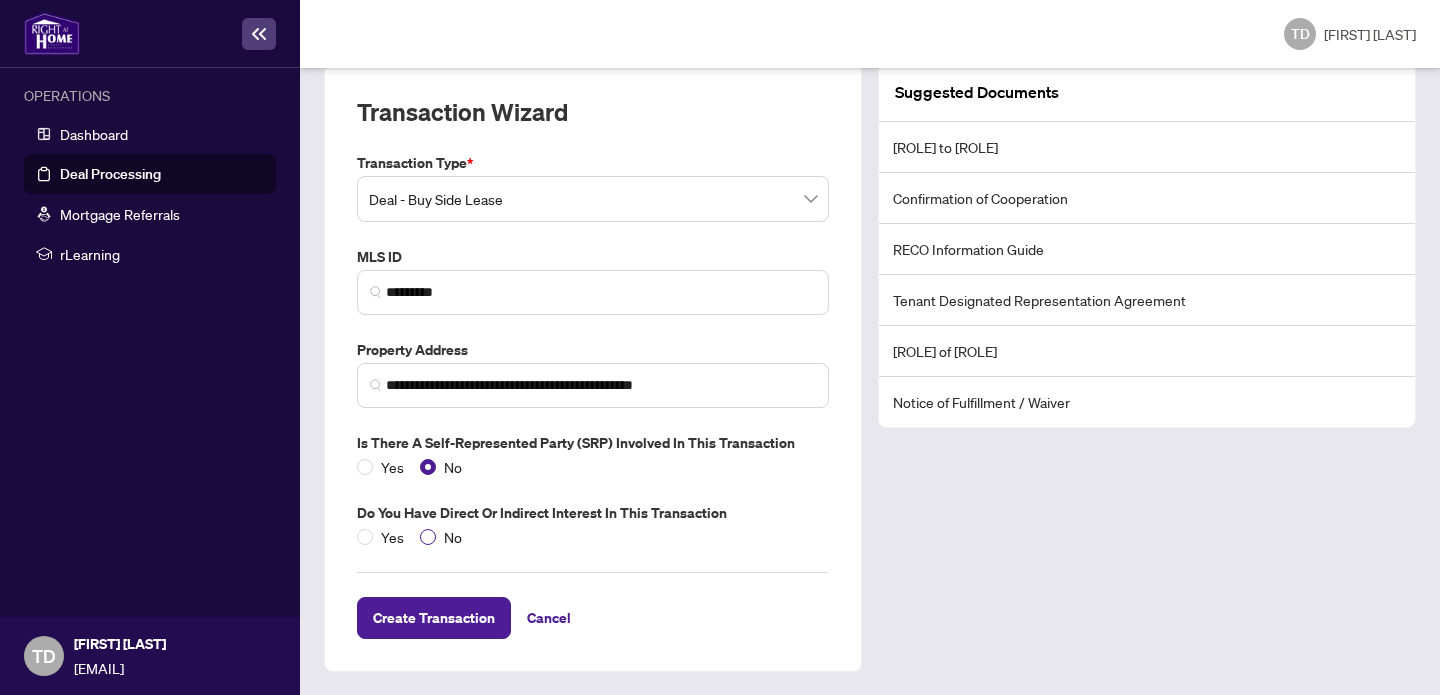click on "No" at bounding box center [392, 537] 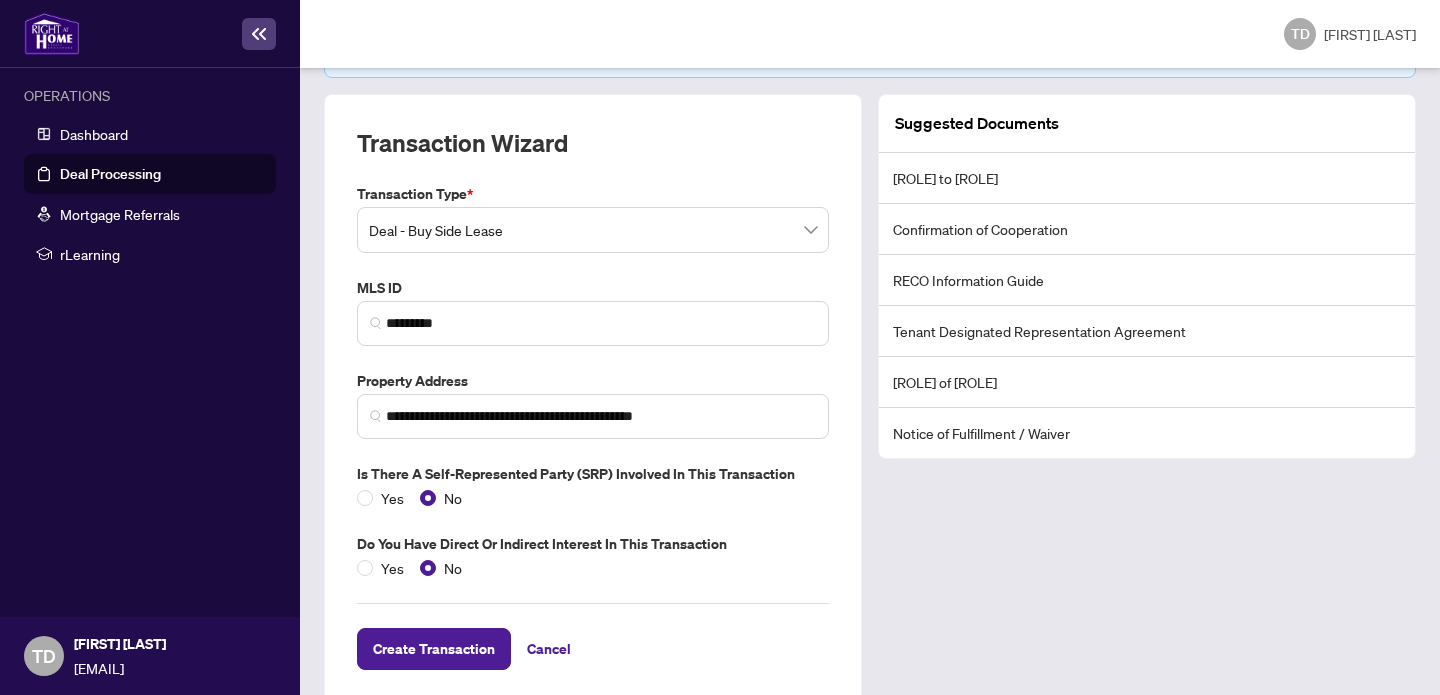 scroll, scrollTop: 180, scrollLeft: 0, axis: vertical 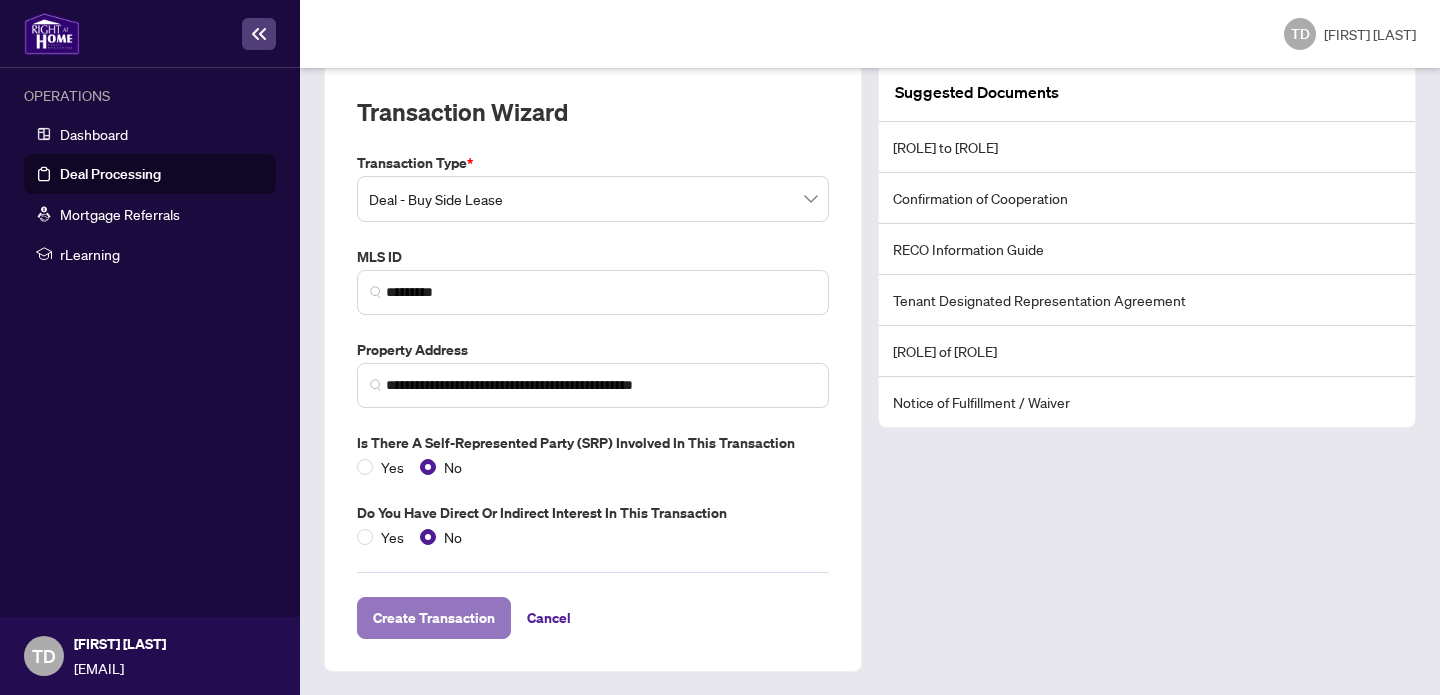 click on "Create Transaction" at bounding box center [434, 618] 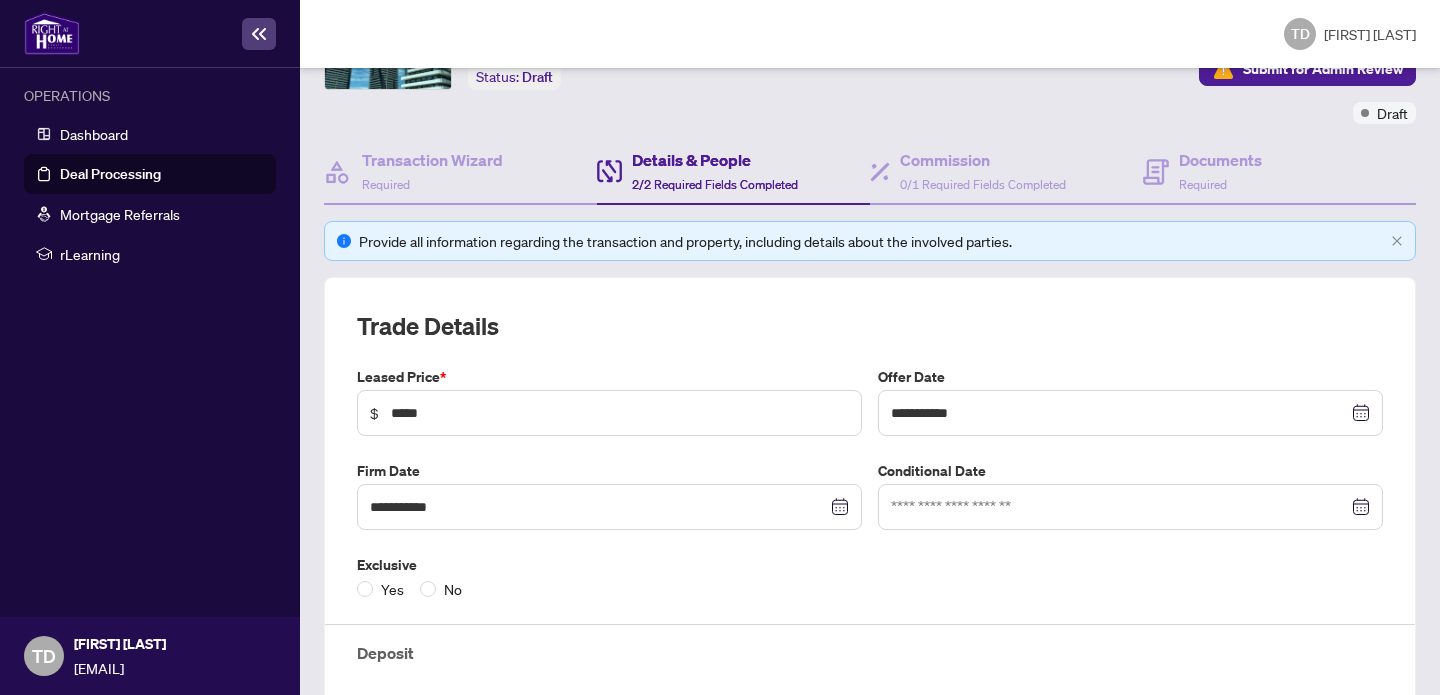 scroll, scrollTop: 138, scrollLeft: 0, axis: vertical 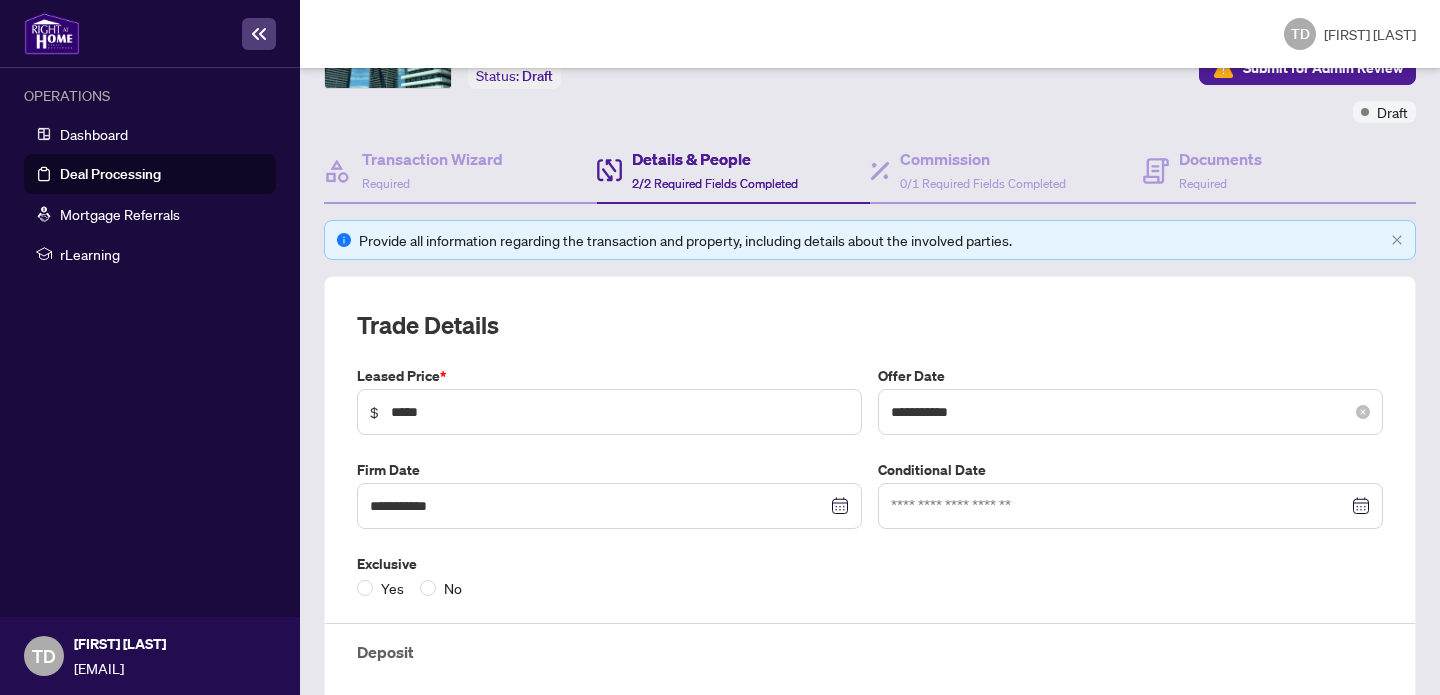 click on "**********" at bounding box center (1130, 412) 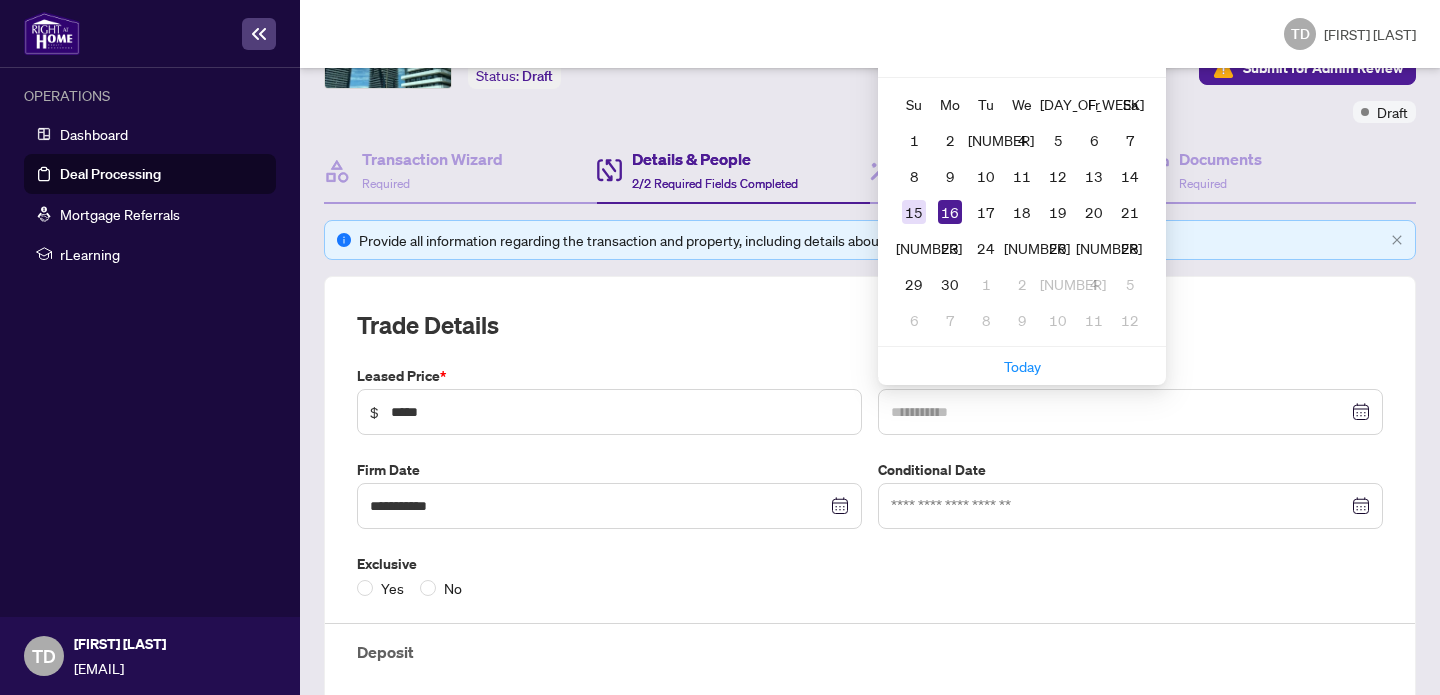 click on "15" at bounding box center (914, 212) 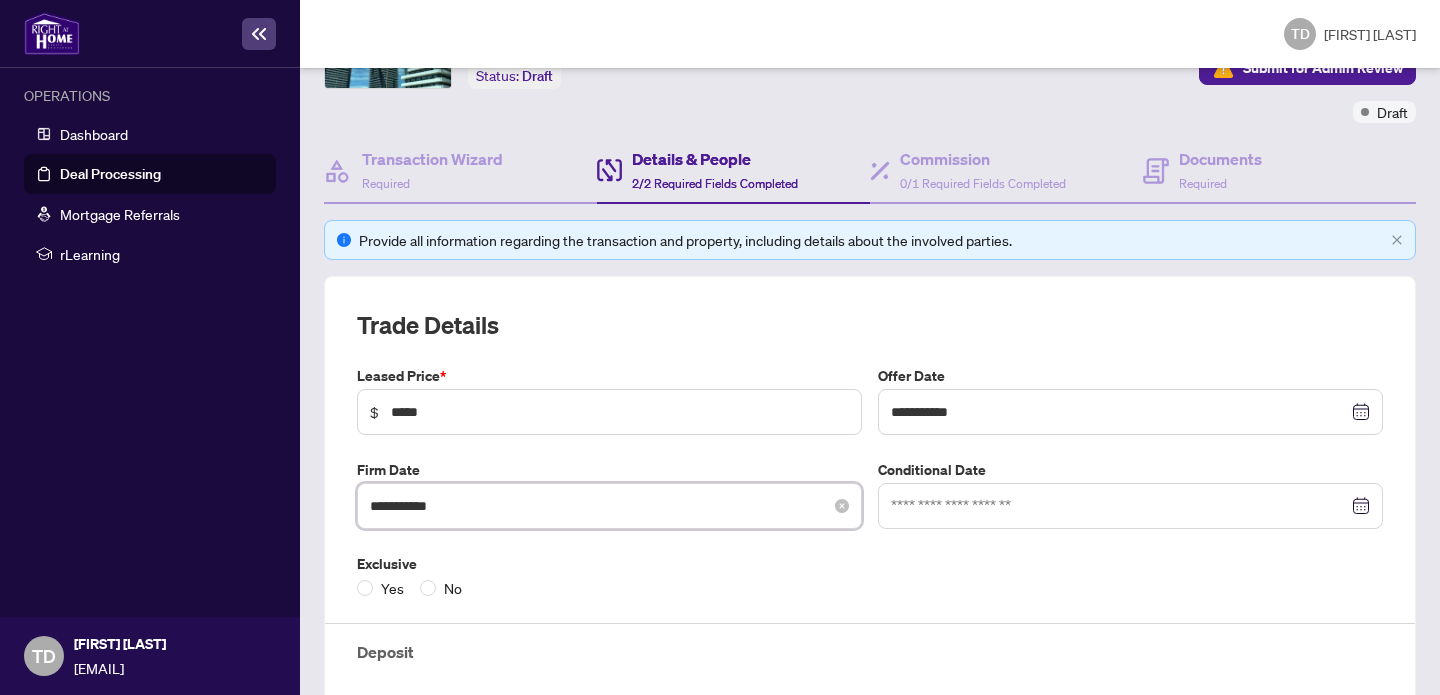 click on "**********" at bounding box center (598, 506) 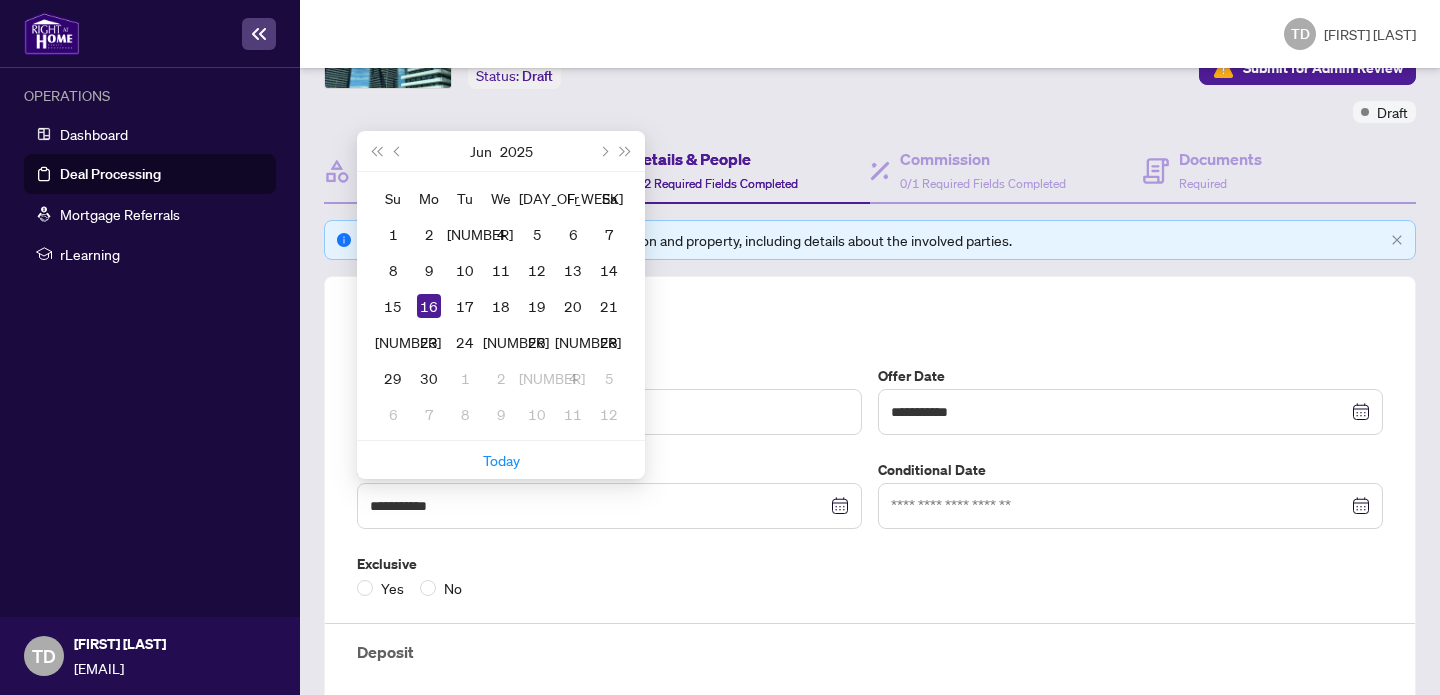 click on "Exclusive" at bounding box center (609, 376) 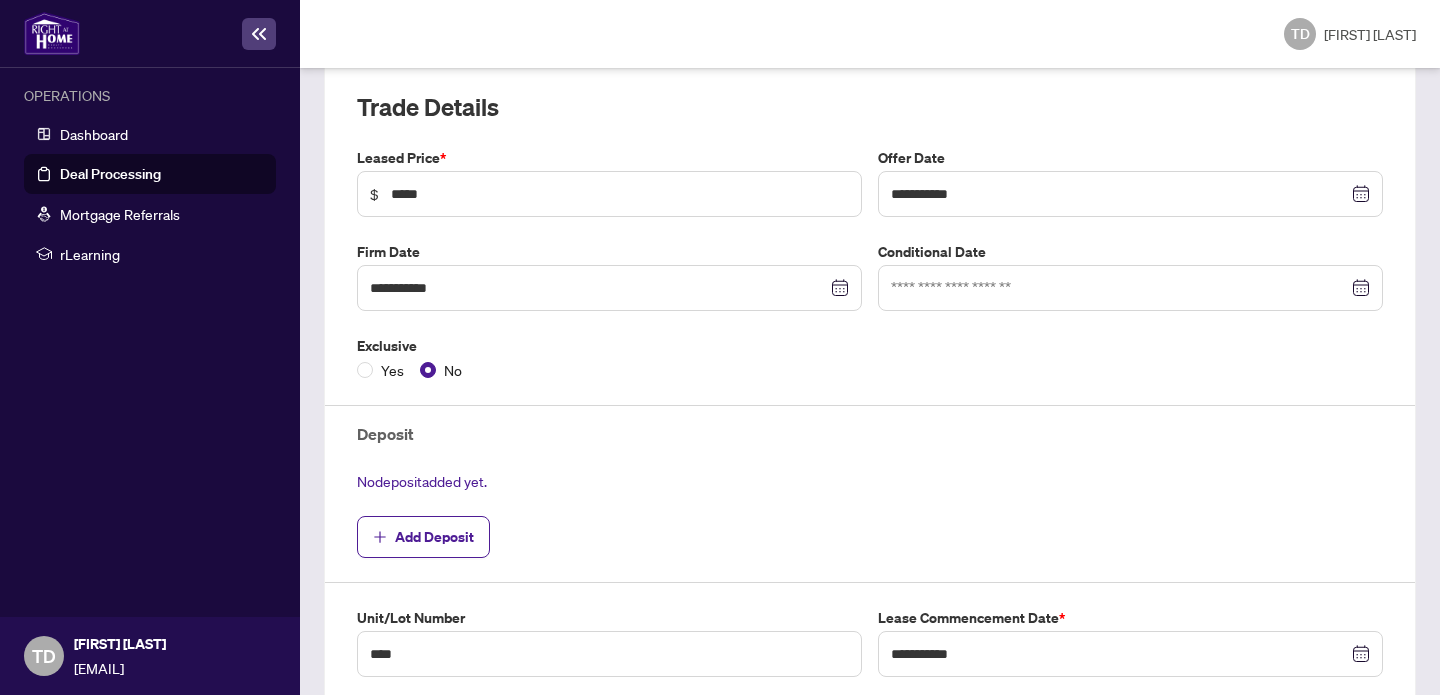 scroll, scrollTop: 399, scrollLeft: 0, axis: vertical 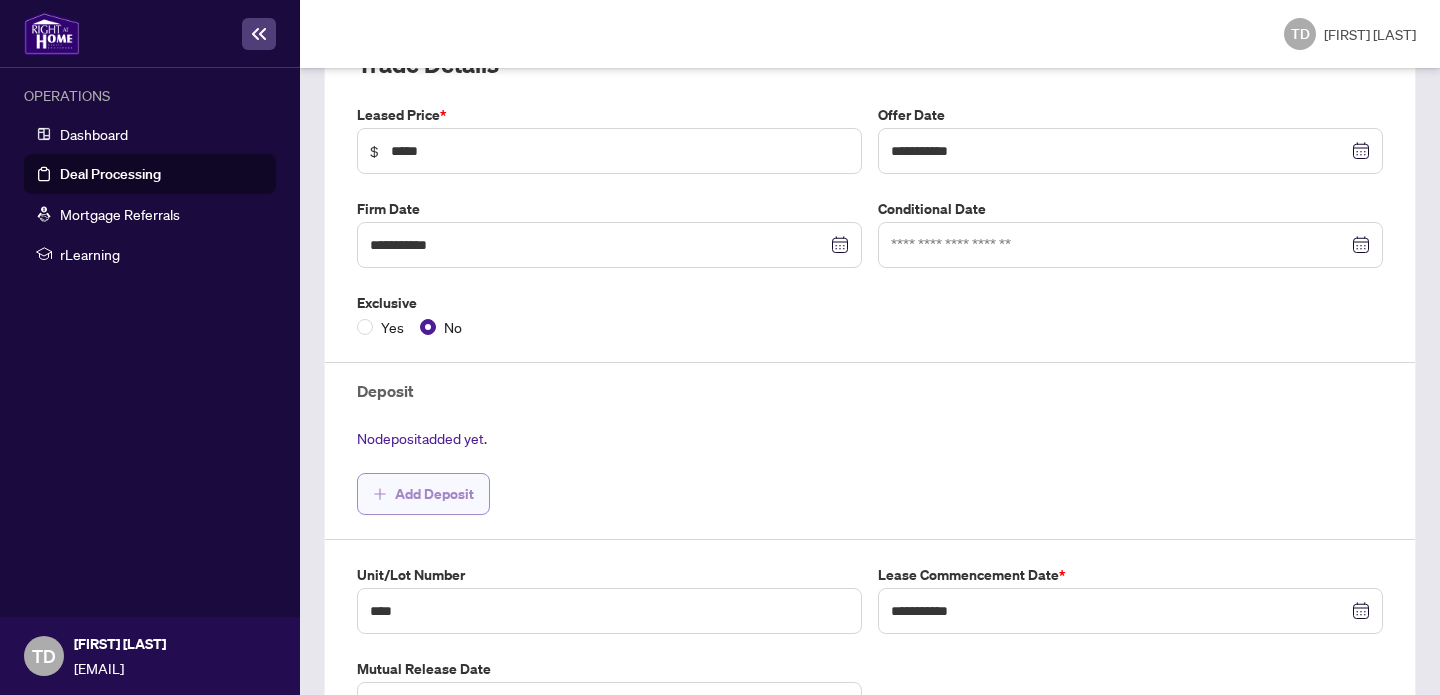 click on "Add Deposit" at bounding box center (434, 494) 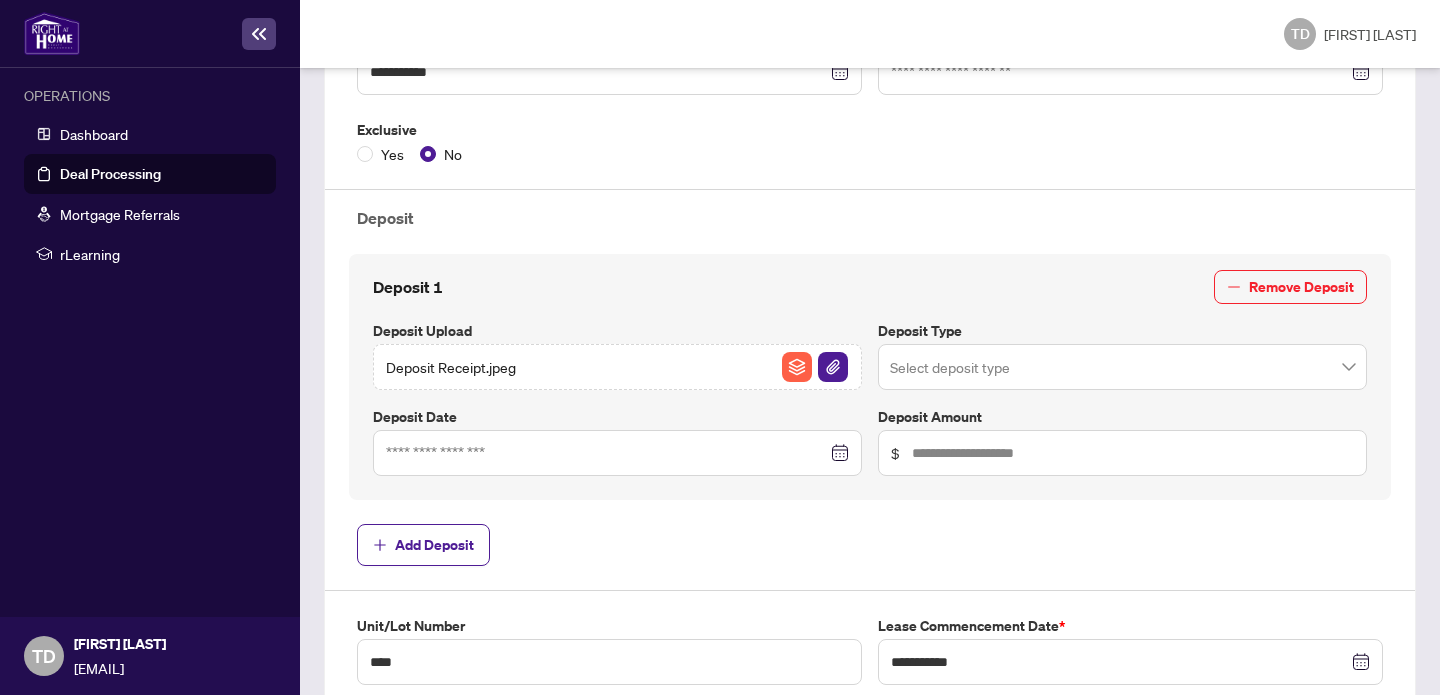 scroll, scrollTop: 575, scrollLeft: 0, axis: vertical 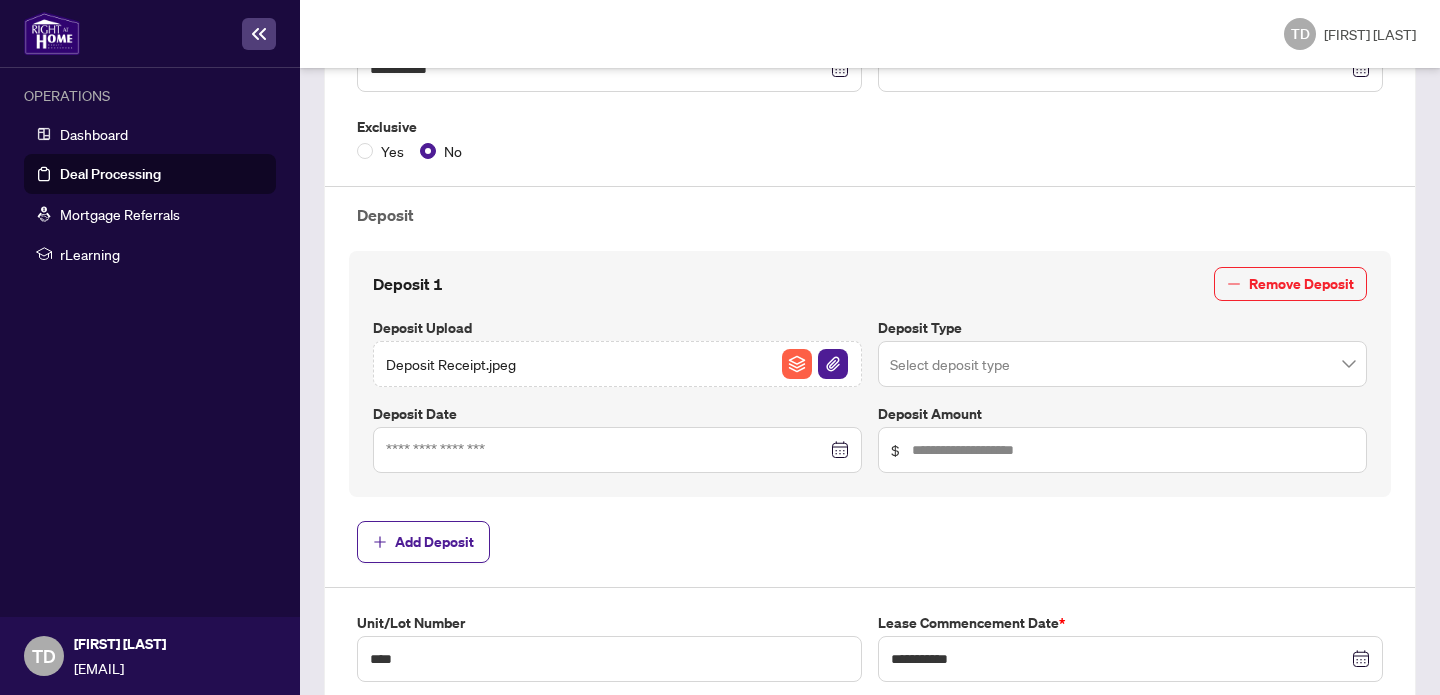 type 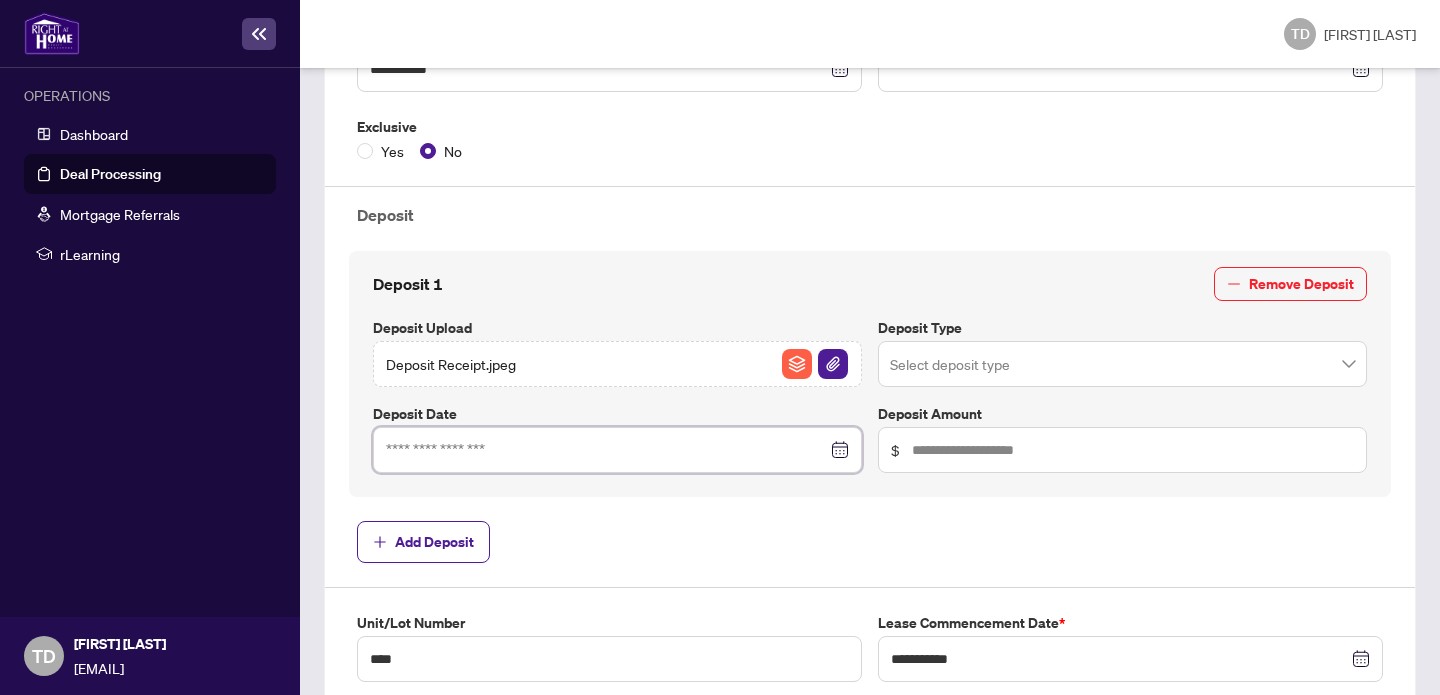 click at bounding box center [606, 450] 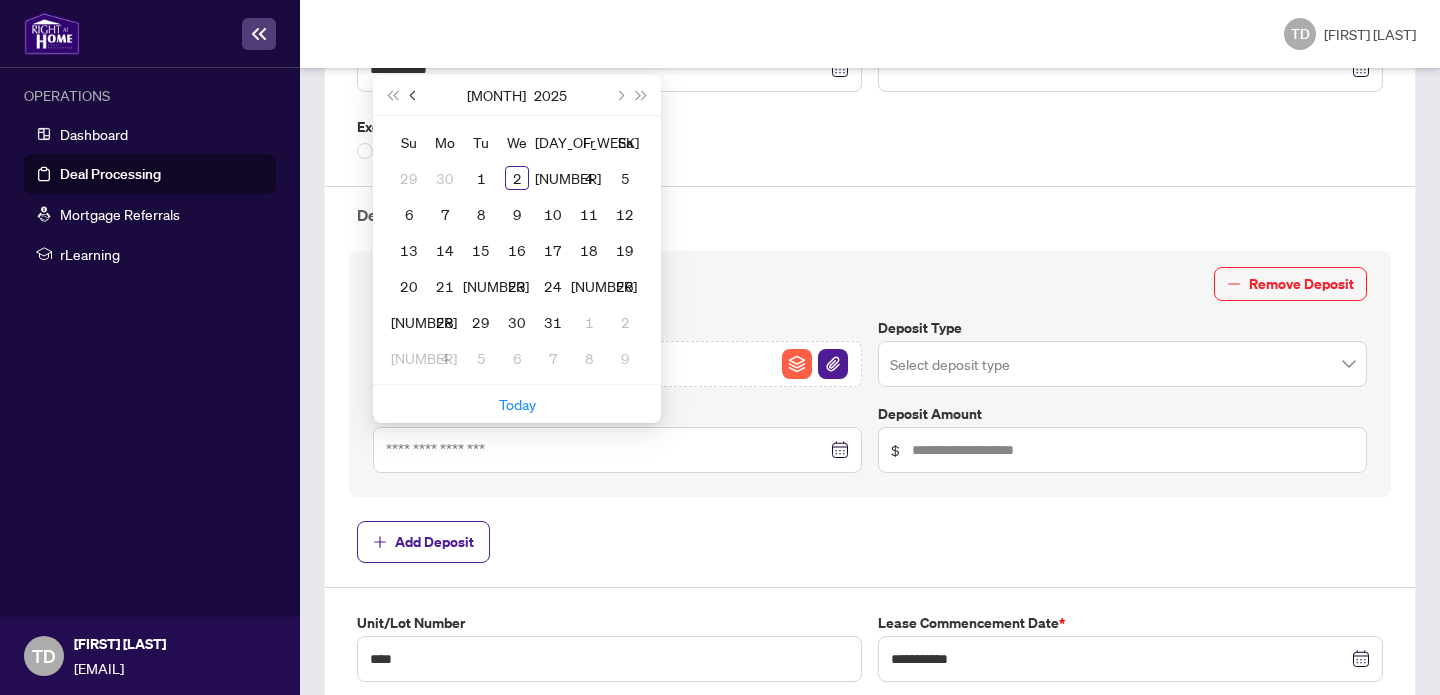 click at bounding box center [414, 95] 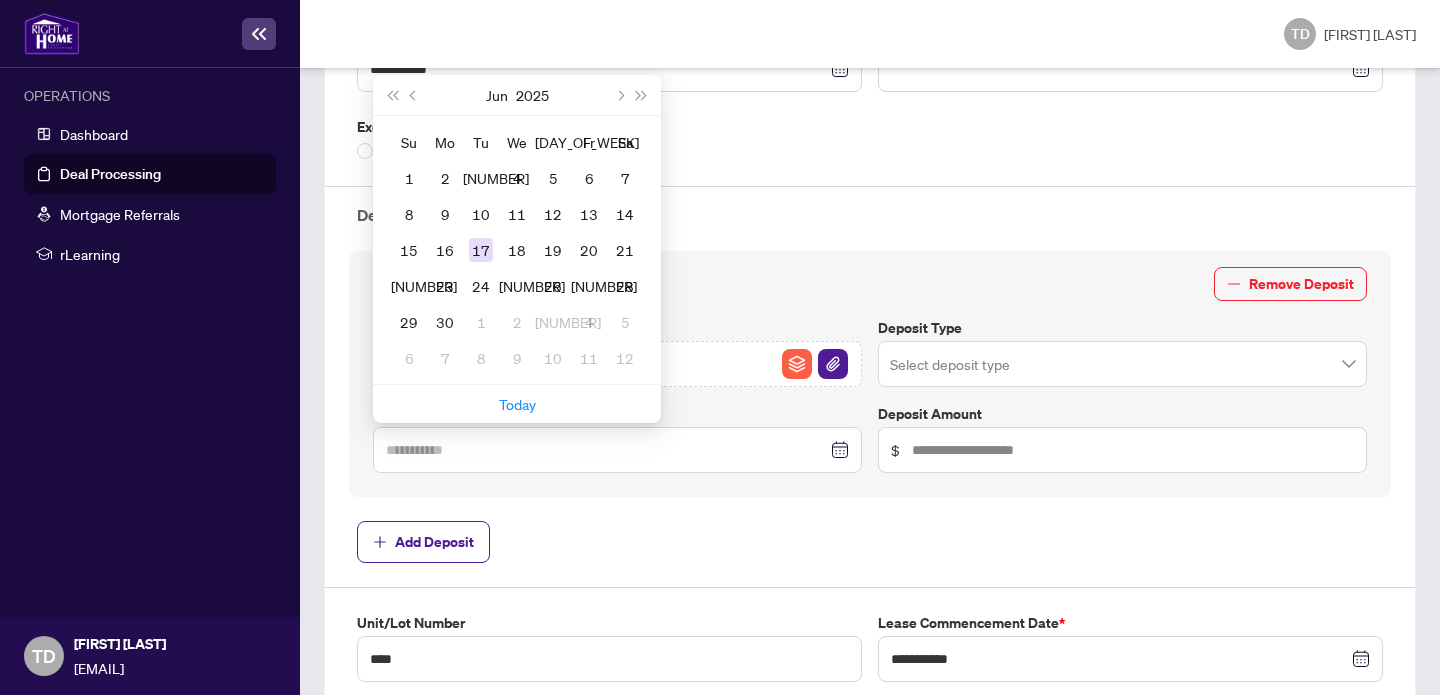 click on "17" at bounding box center [481, 250] 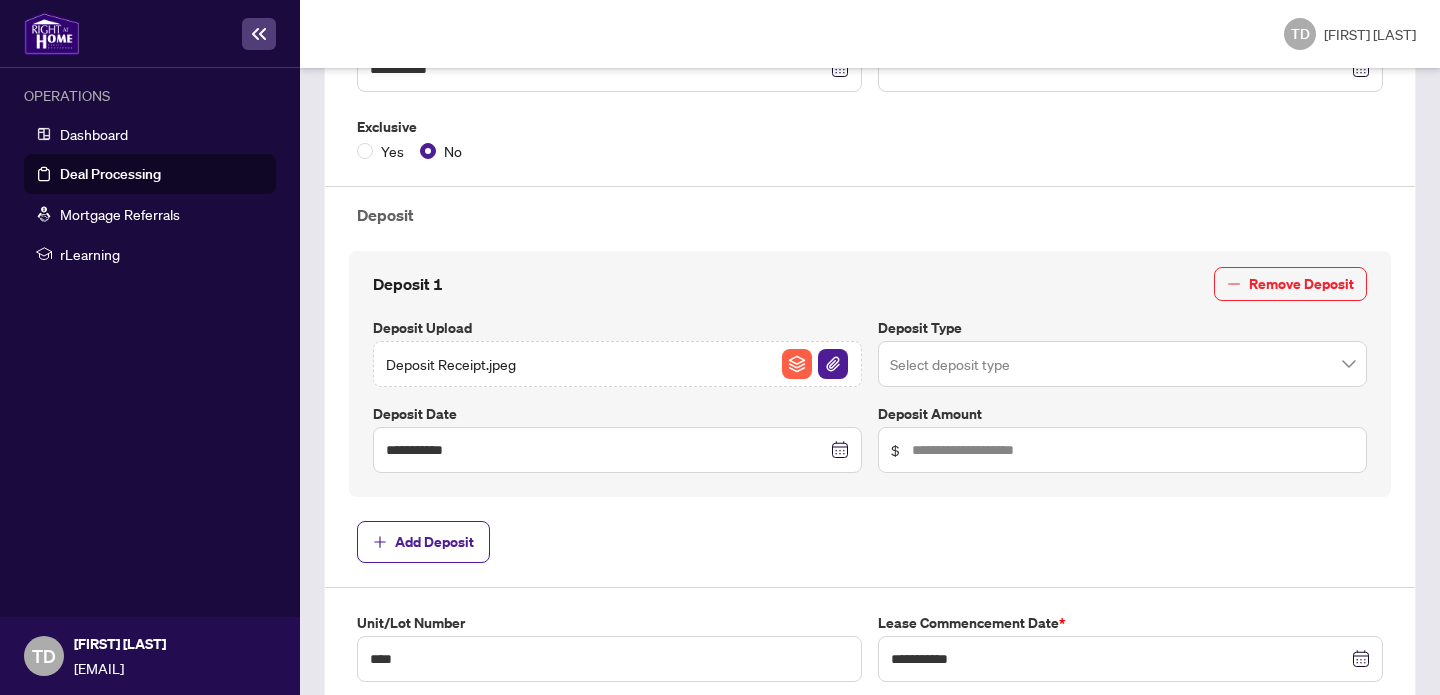click on "**********" at bounding box center (870, 374) 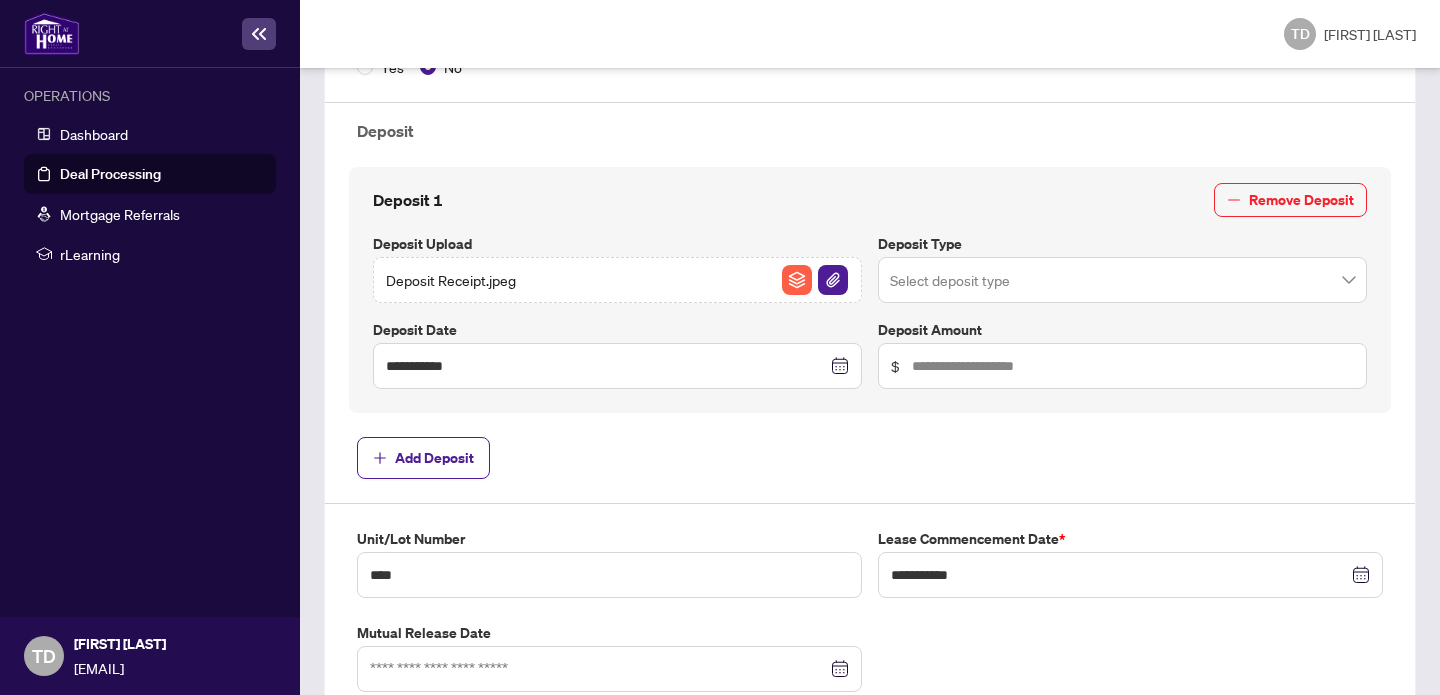 scroll, scrollTop: 663, scrollLeft: 0, axis: vertical 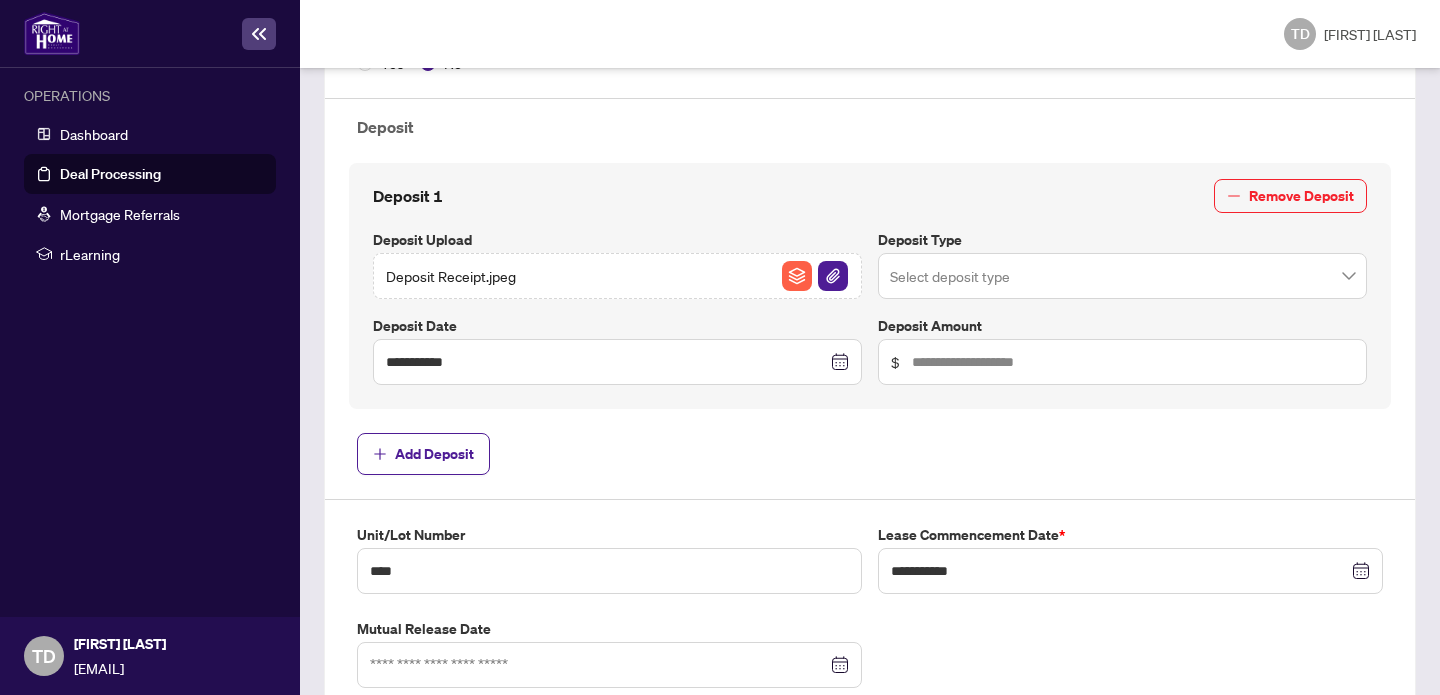 click at bounding box center [1122, 276] 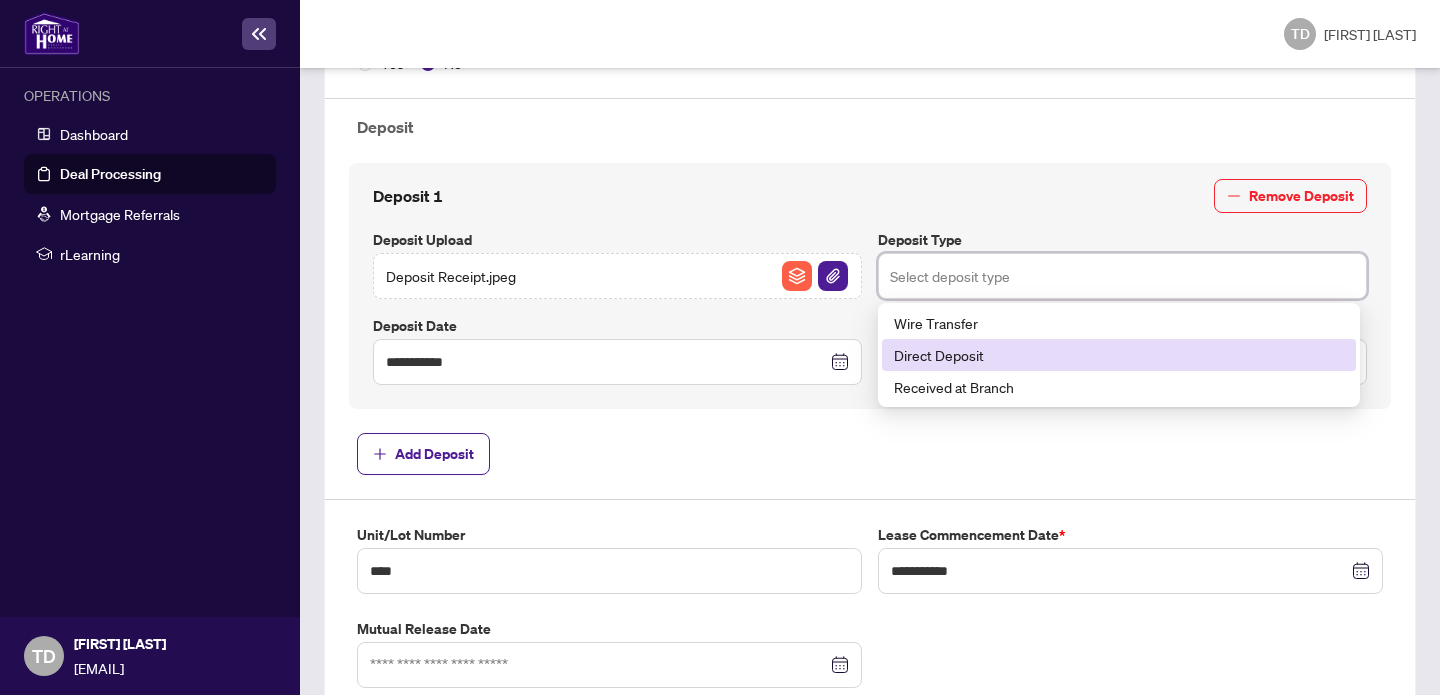 click on "Direct Deposit" at bounding box center [1119, 355] 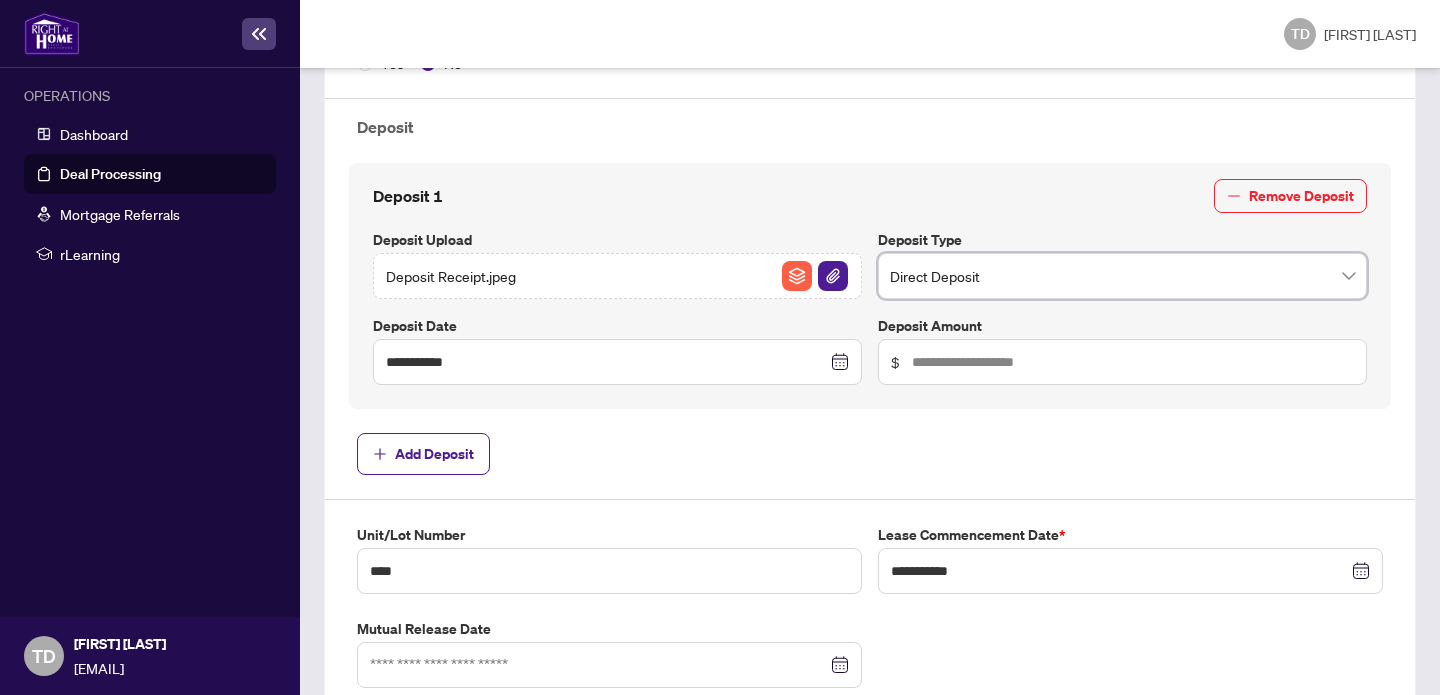 click on "$" at bounding box center (1122, 362) 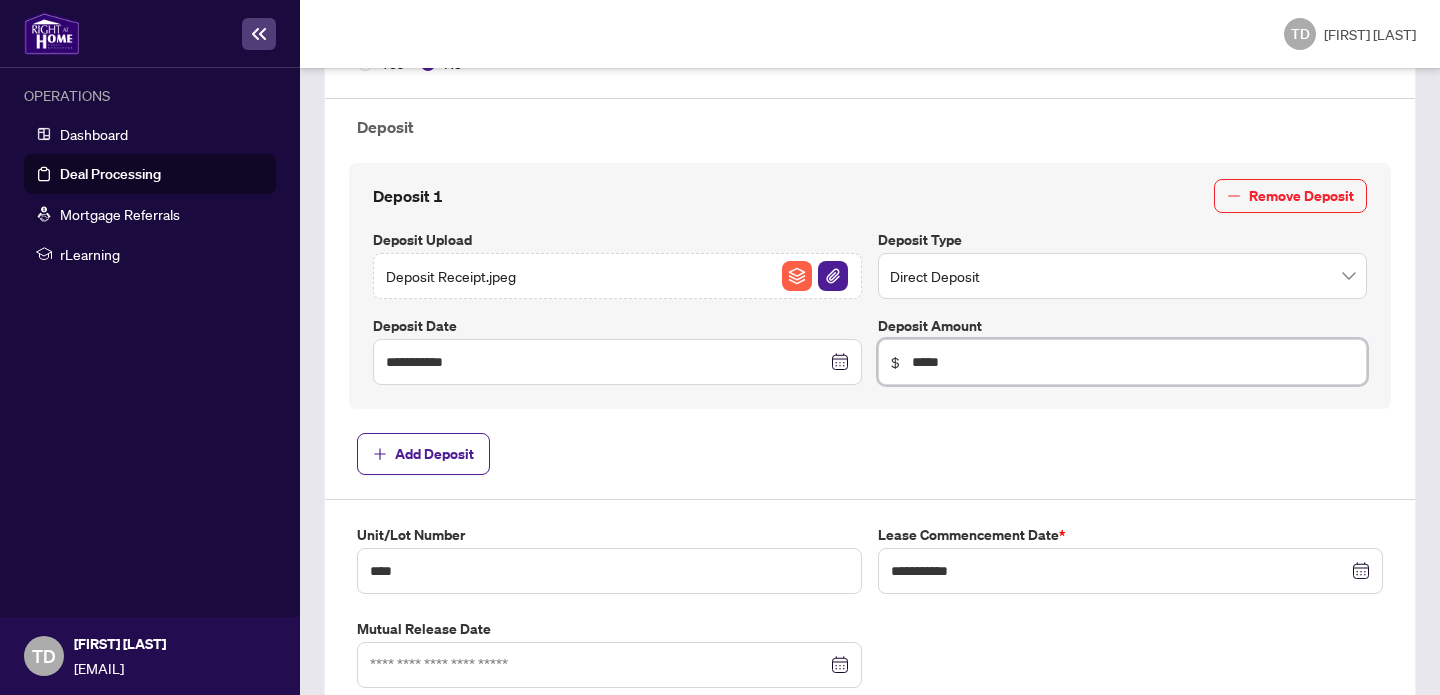 type on "*****" 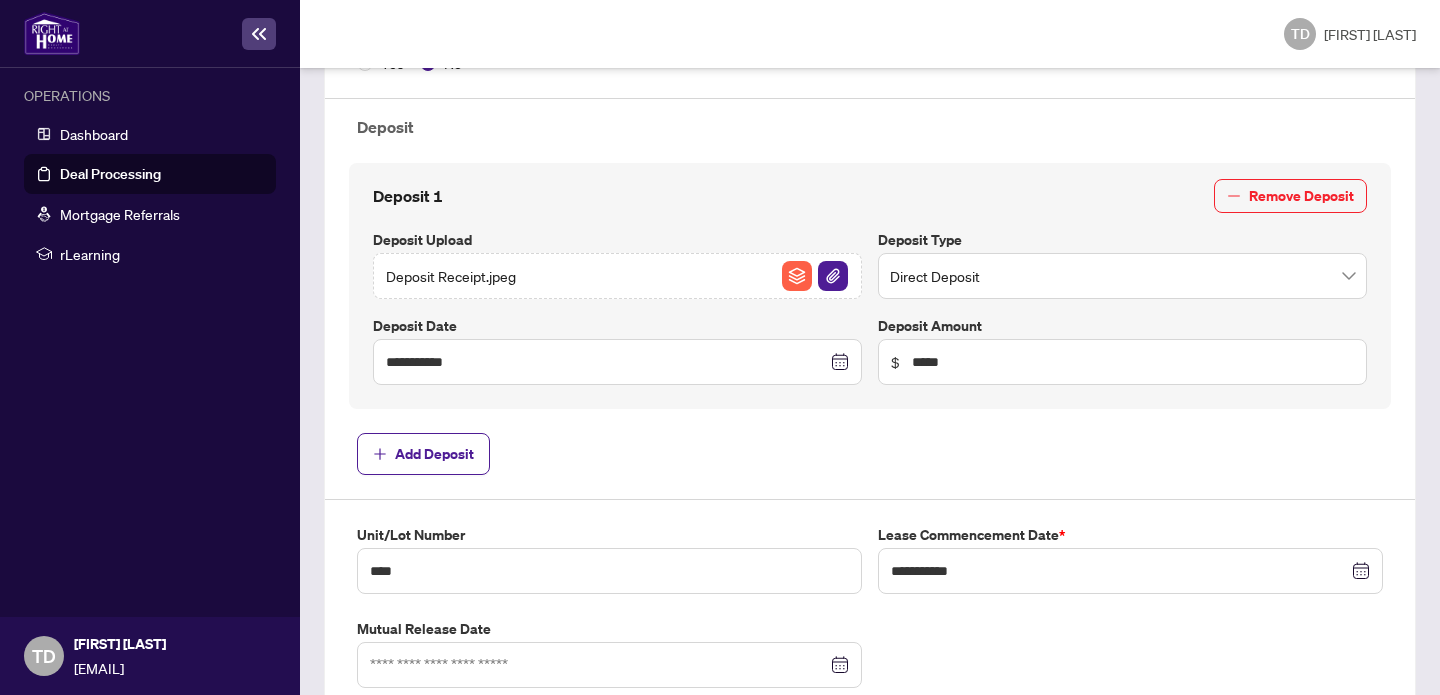 click on "**********" at bounding box center [870, 264] 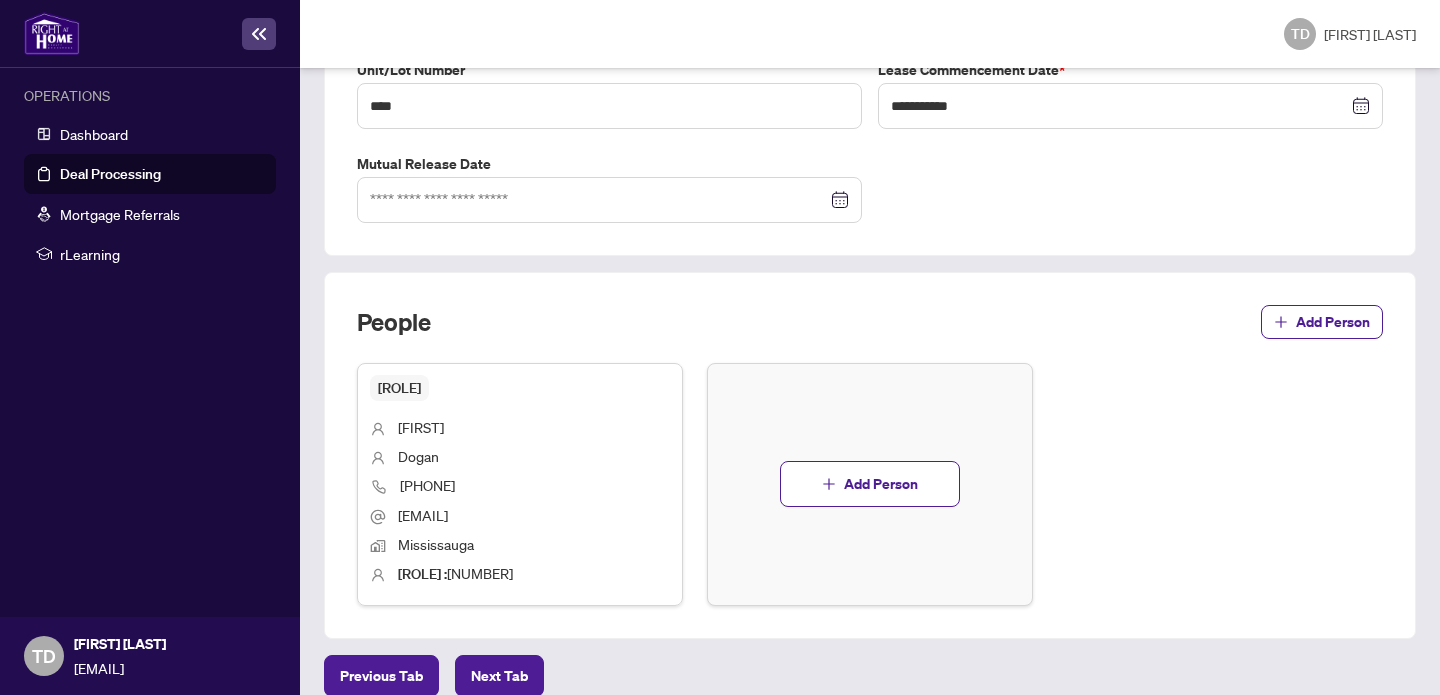 scroll, scrollTop: 1151, scrollLeft: 0, axis: vertical 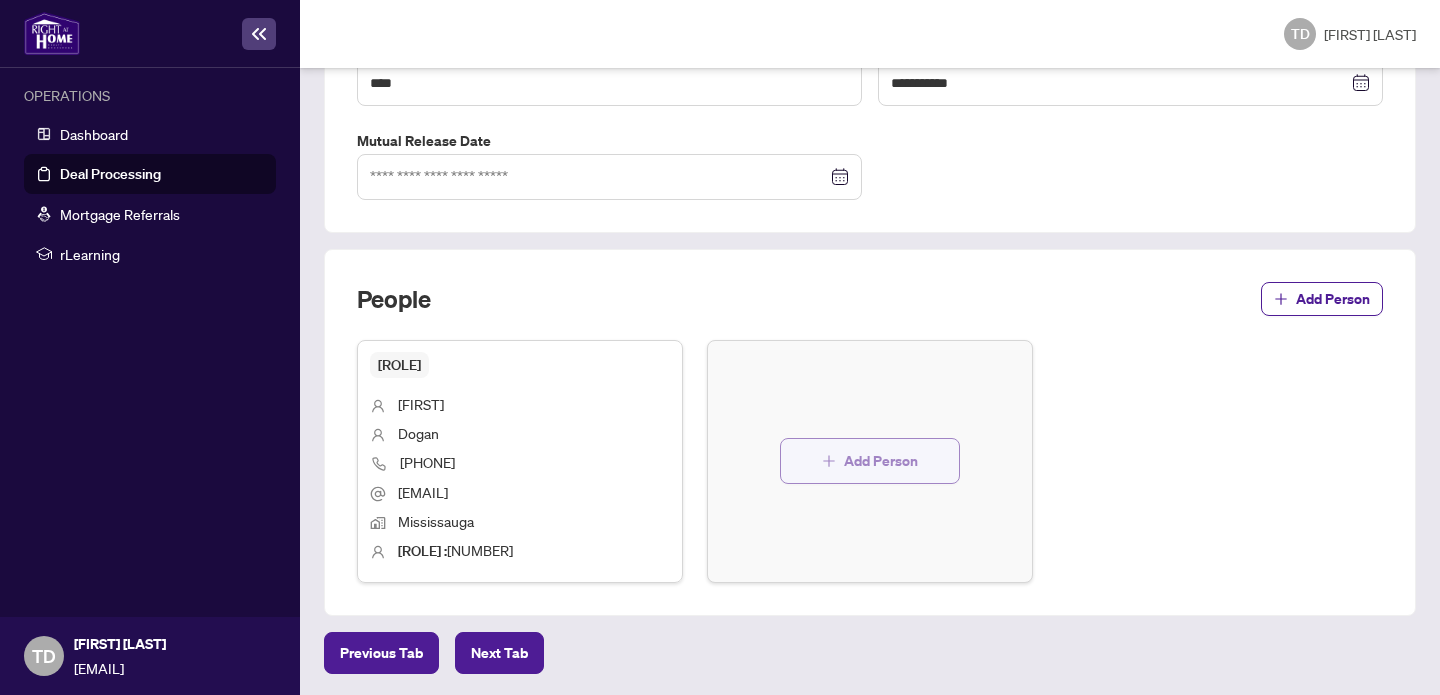 click at bounding box center (829, 461) 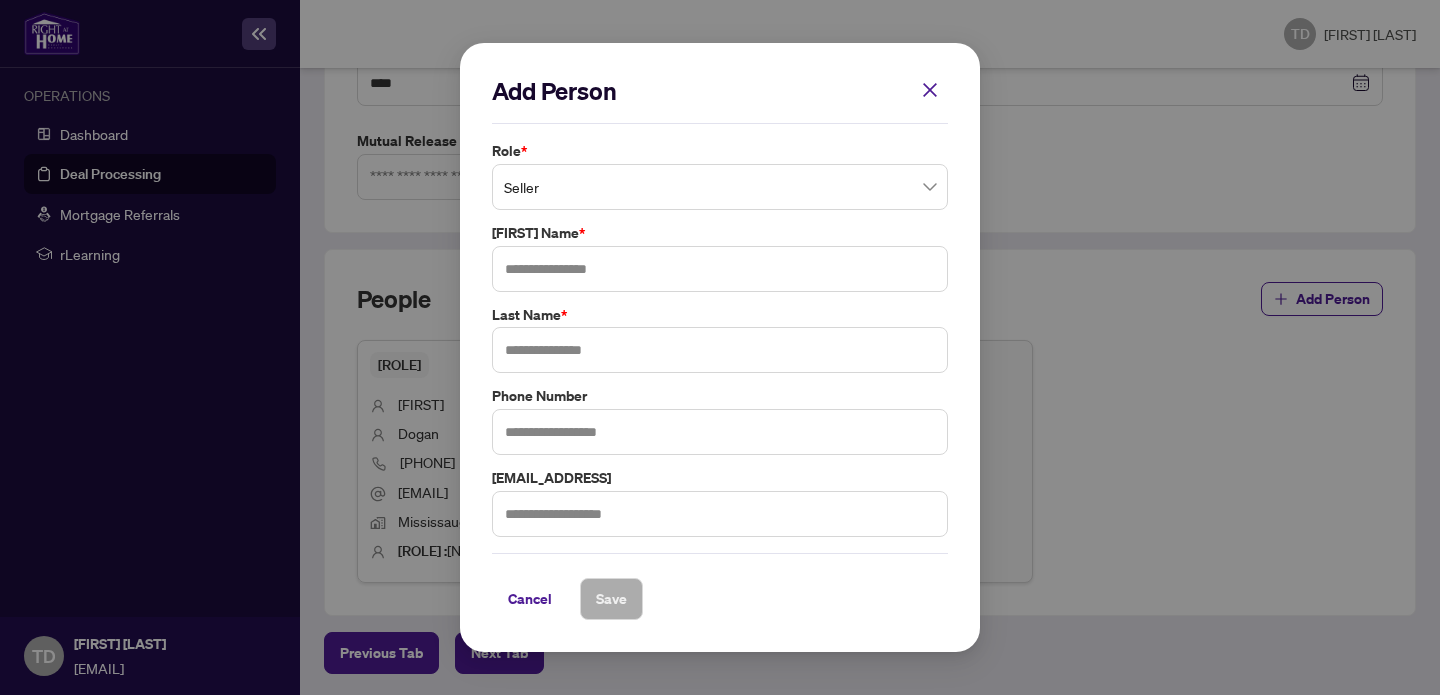 click on "Seller" at bounding box center (720, 187) 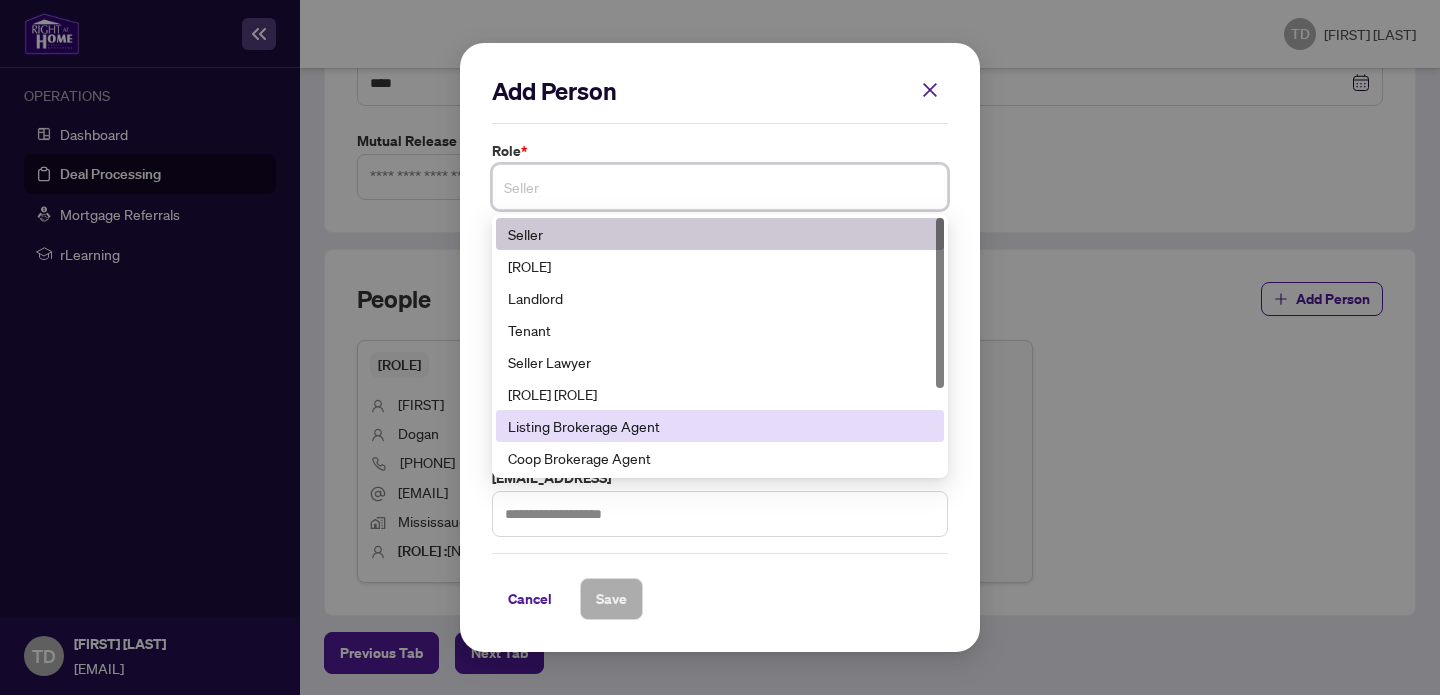click on "Listing Brokerage Agent" at bounding box center [720, 426] 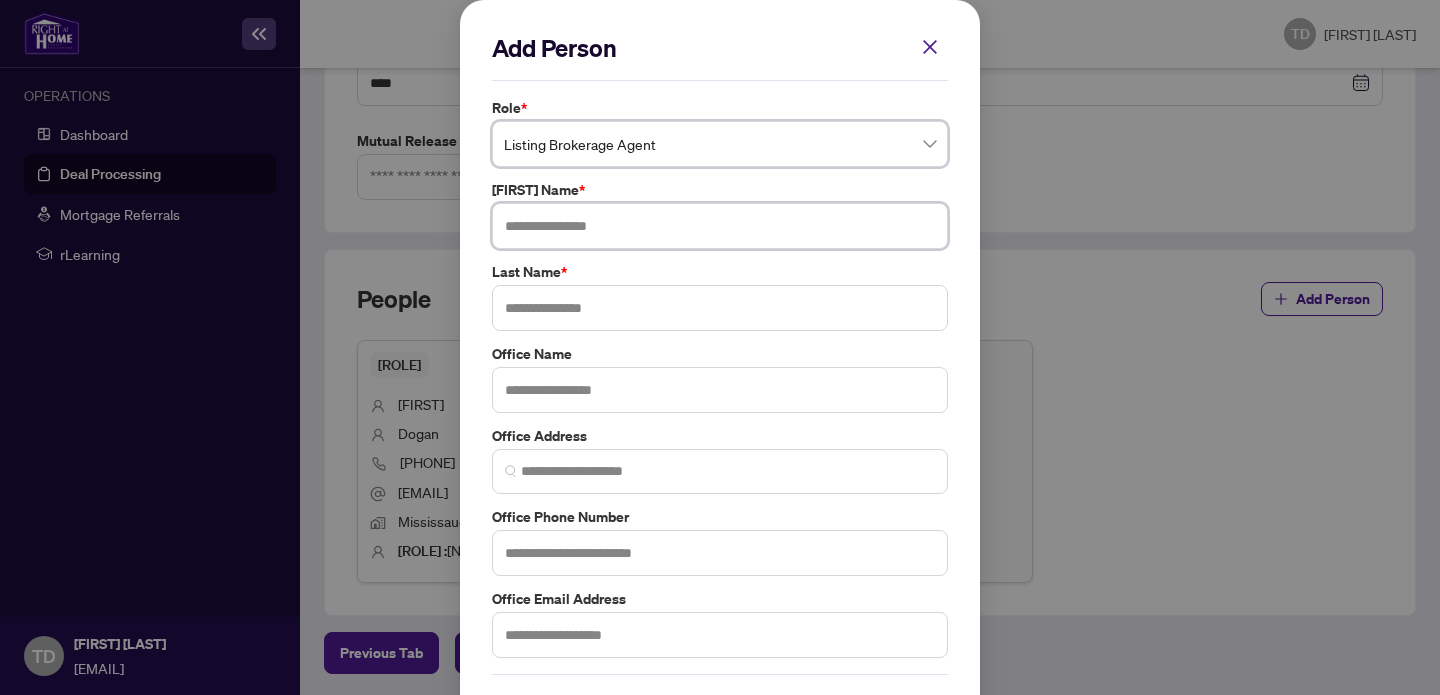 click at bounding box center (720, 226) 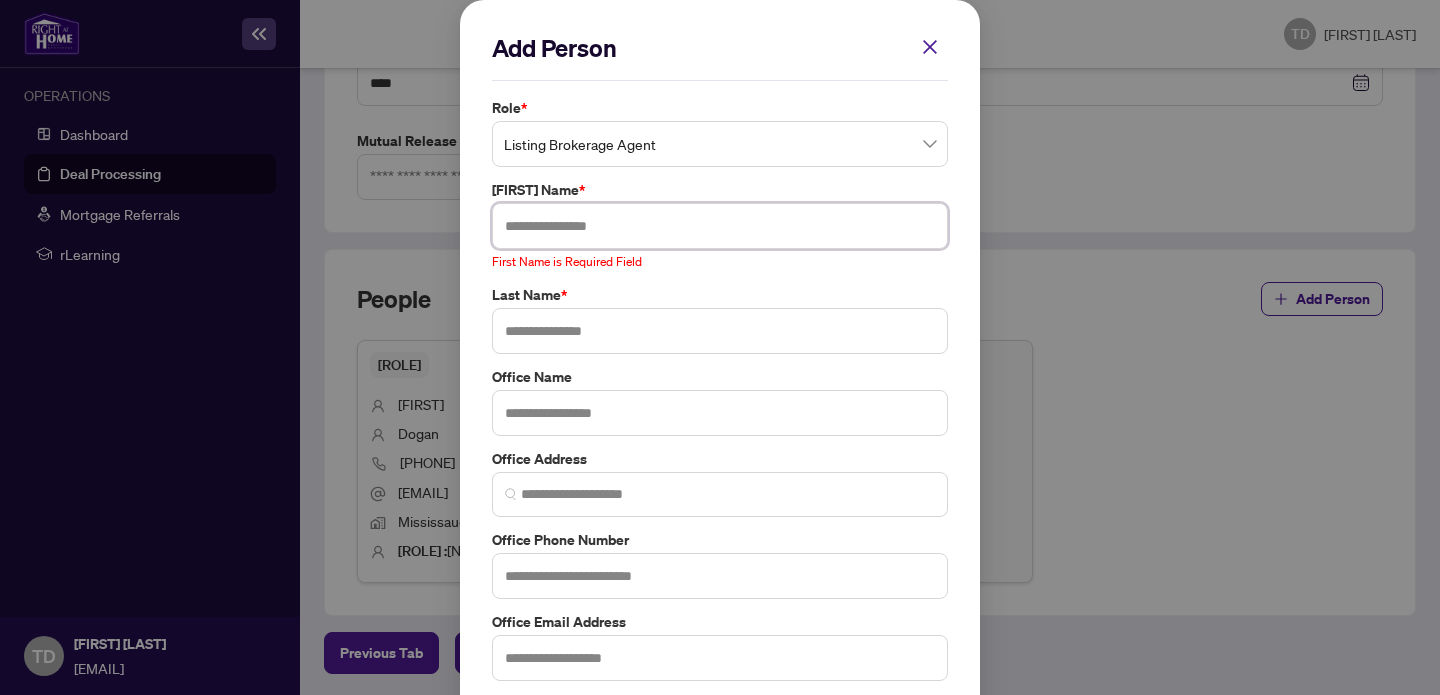 paste on "*****" 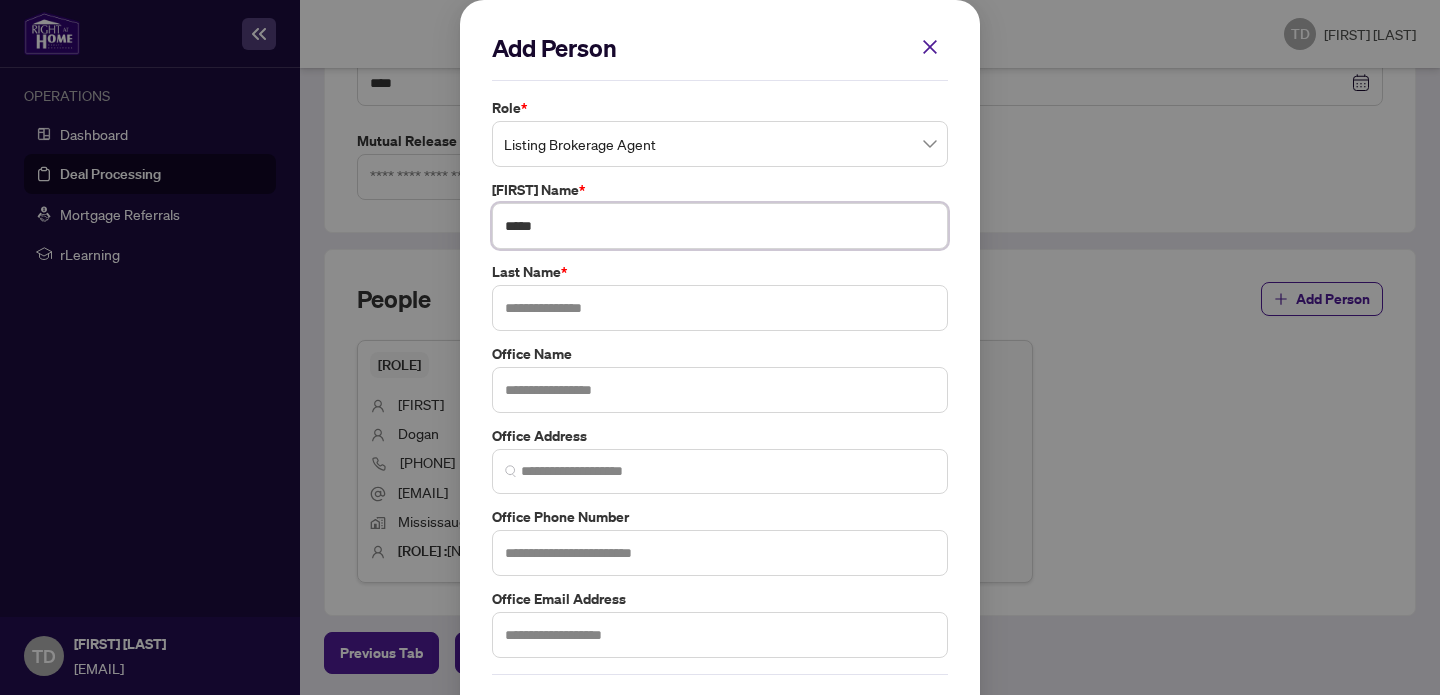 type on "*****" 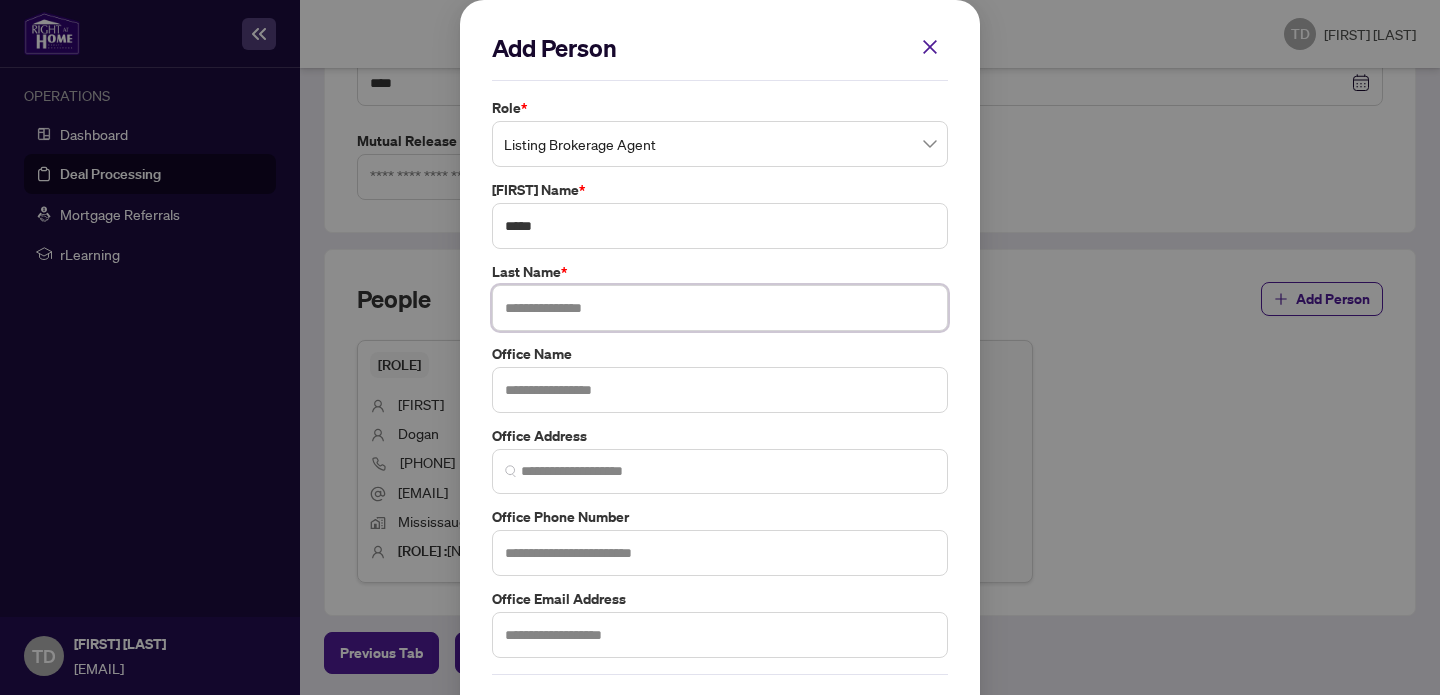 click at bounding box center [720, 308] 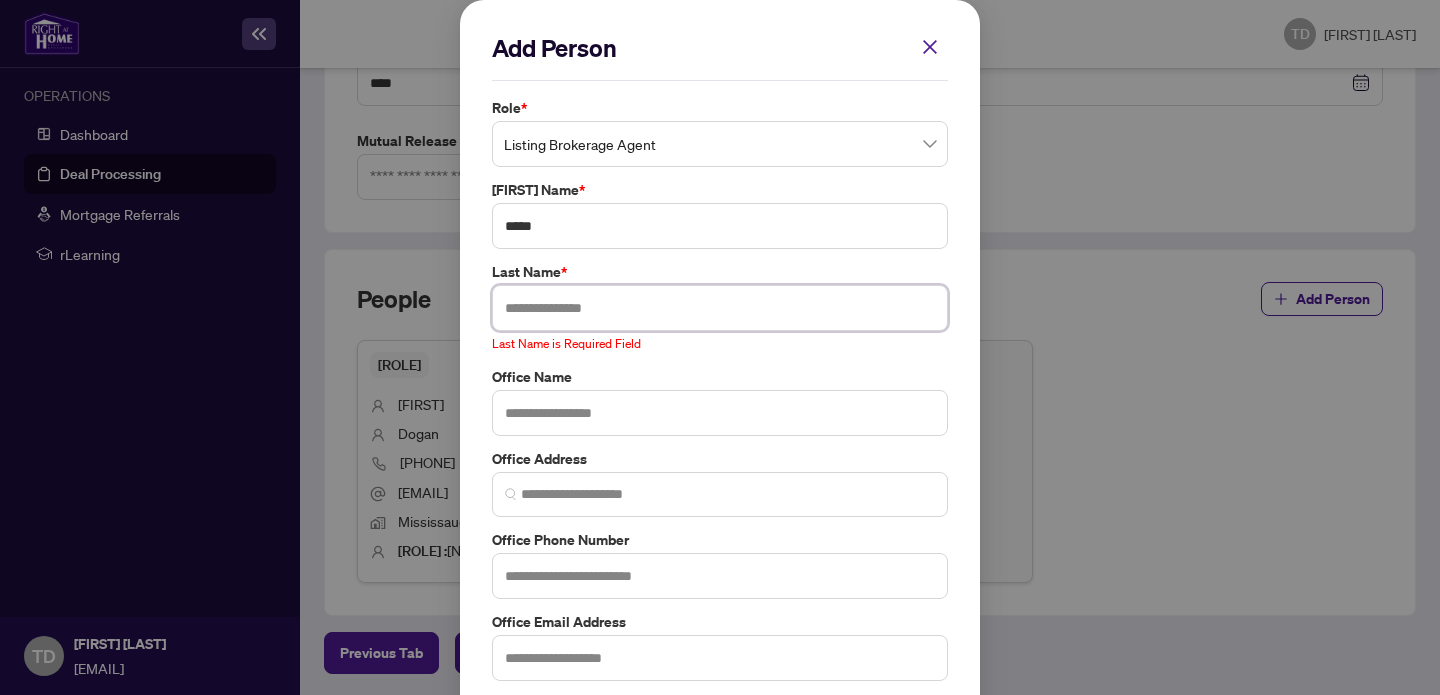 paste on "*********" 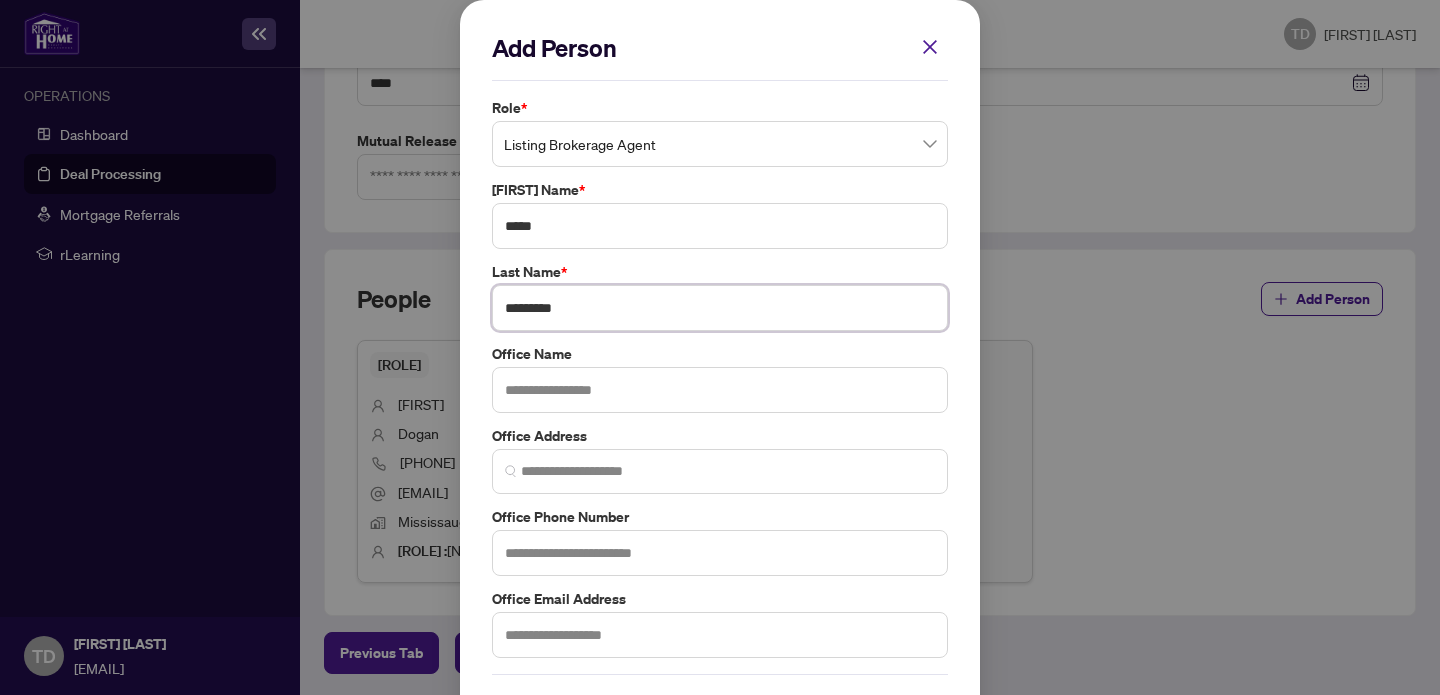 type on "*********" 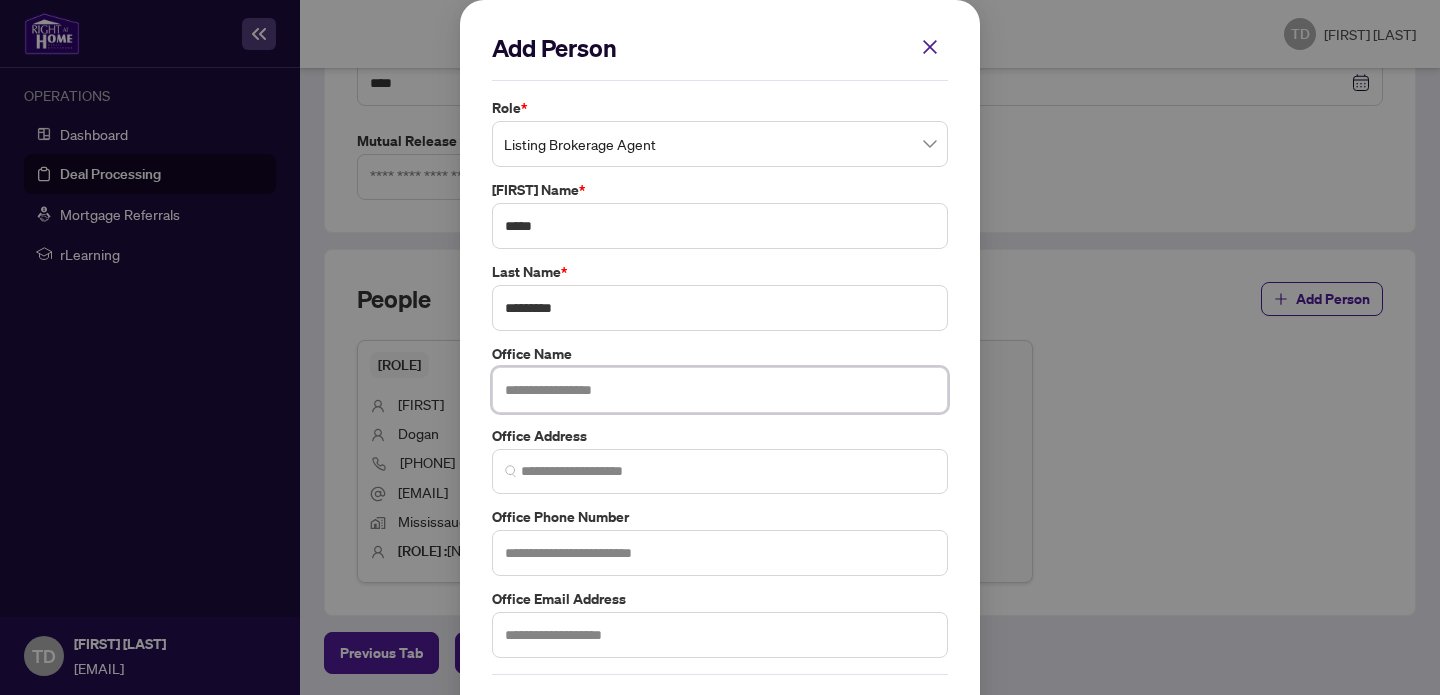 click at bounding box center [720, 390] 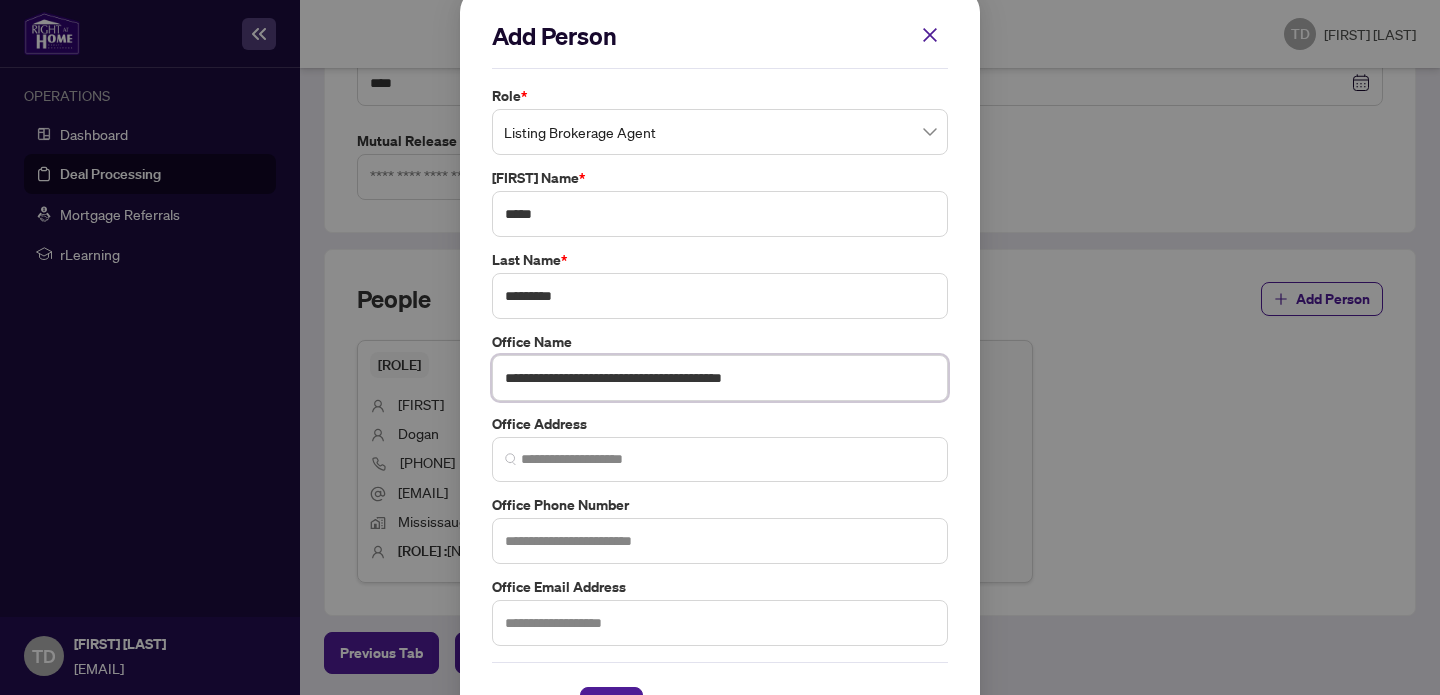 scroll, scrollTop: 78, scrollLeft: 0, axis: vertical 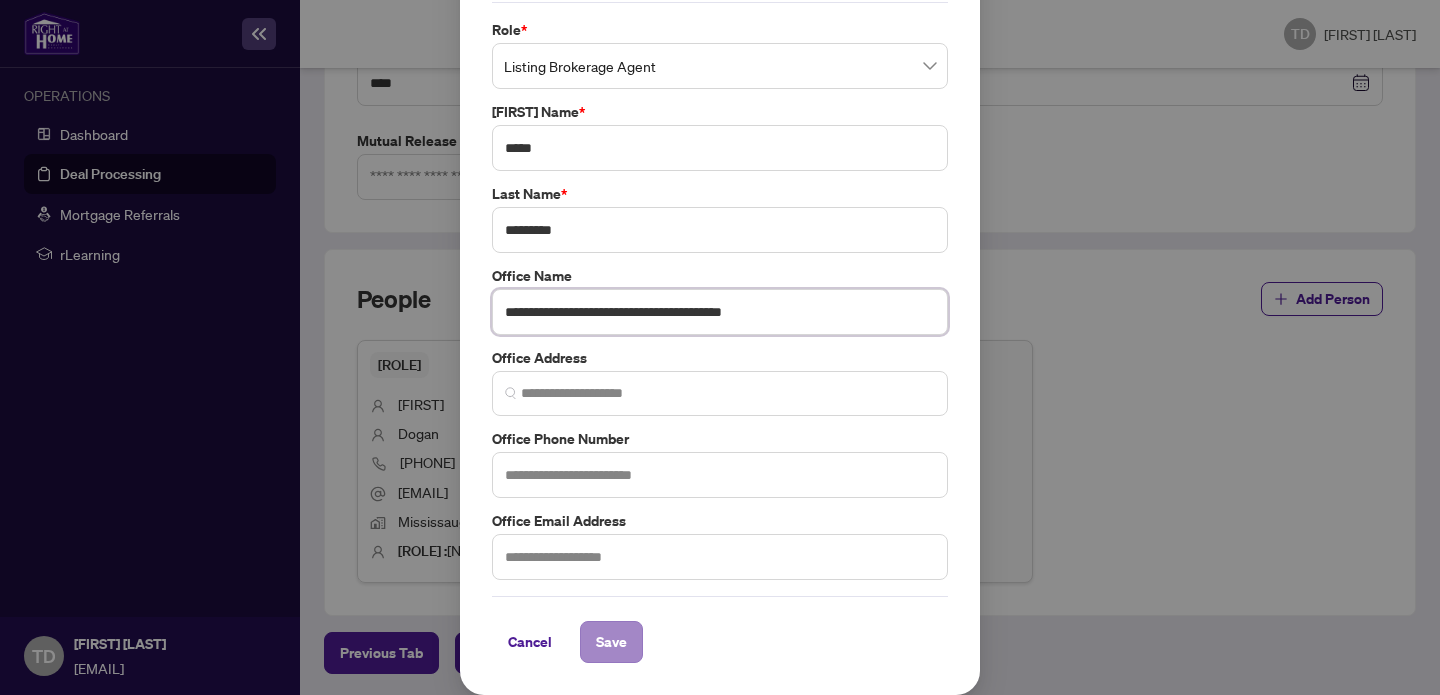 type on "**********" 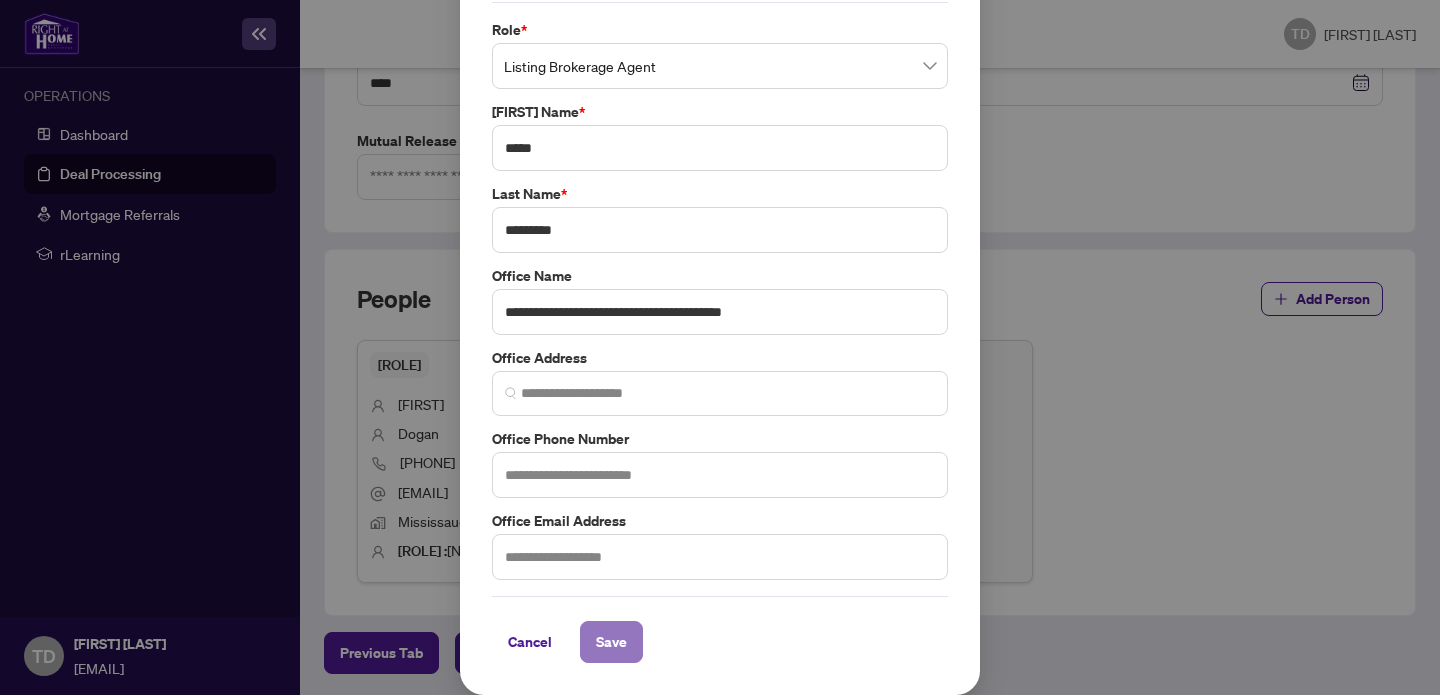 click on "Save" at bounding box center (611, 642) 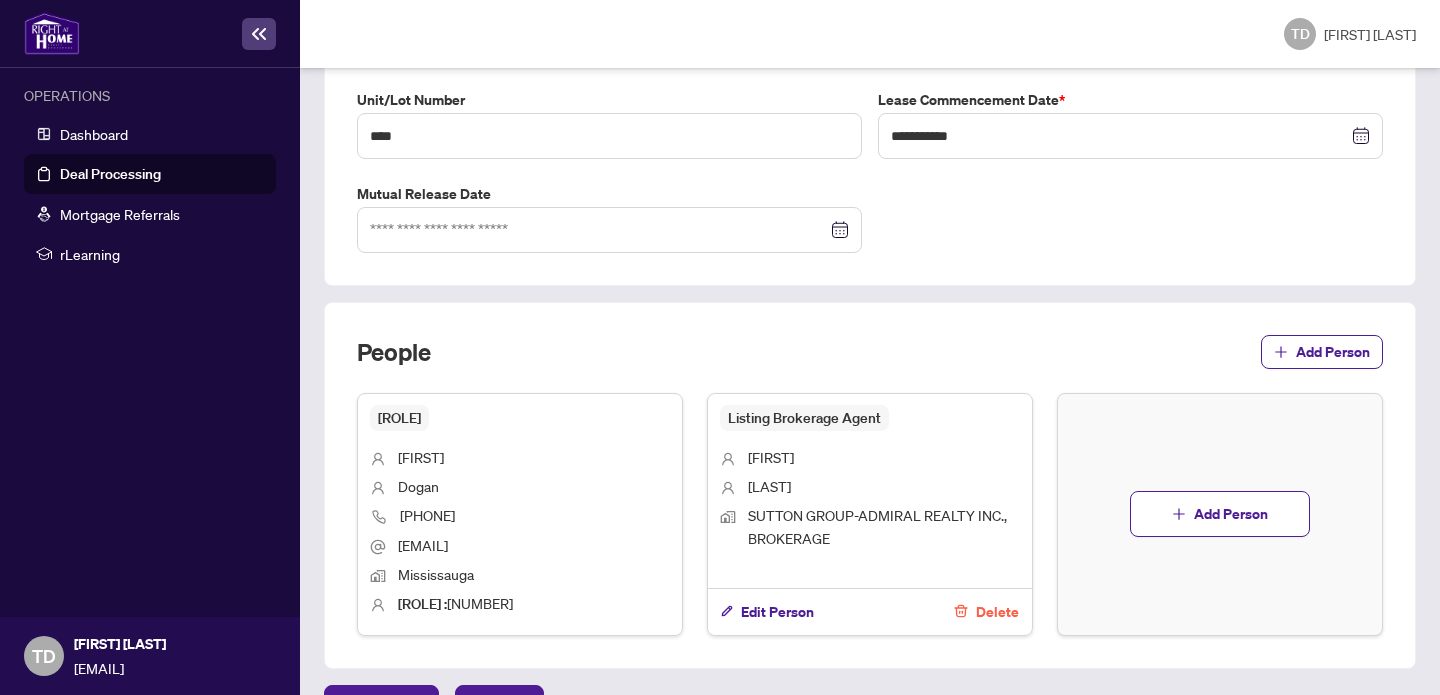 scroll, scrollTop: 1151, scrollLeft: 0, axis: vertical 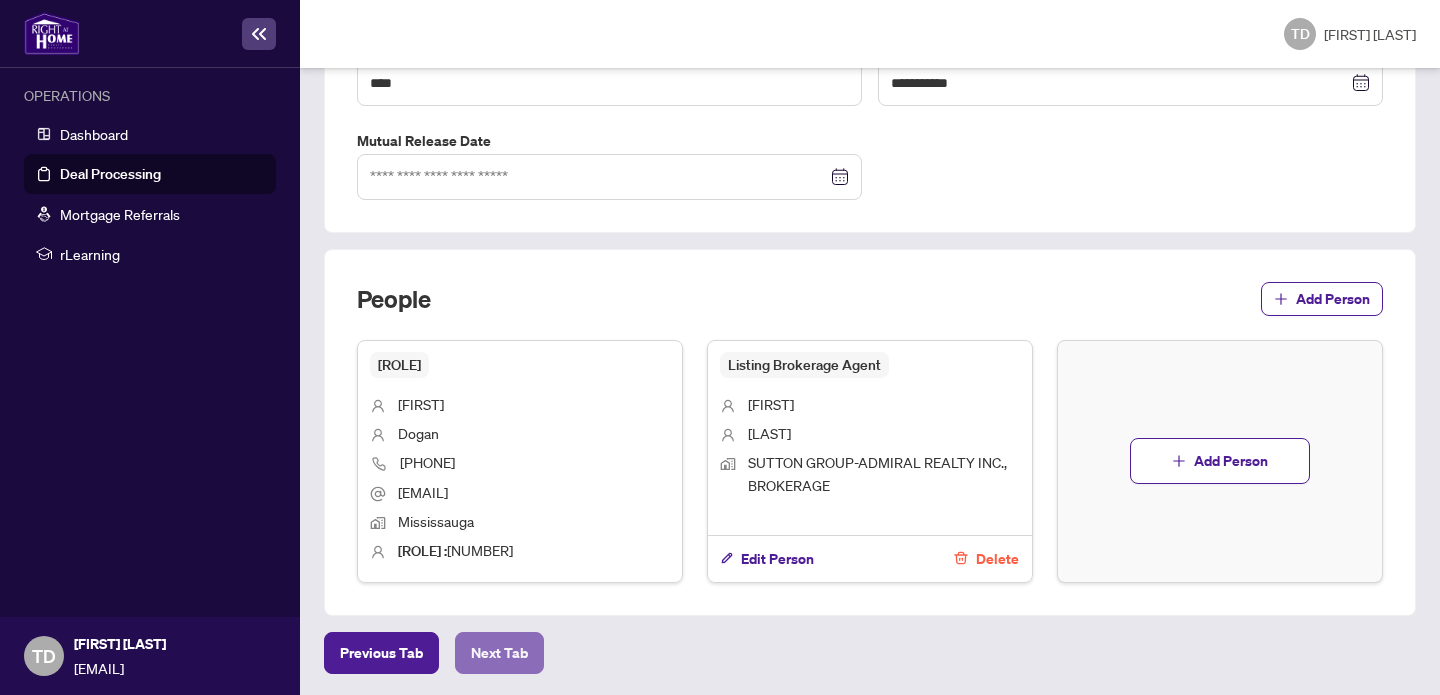 click on "Next Tab" at bounding box center [381, 653] 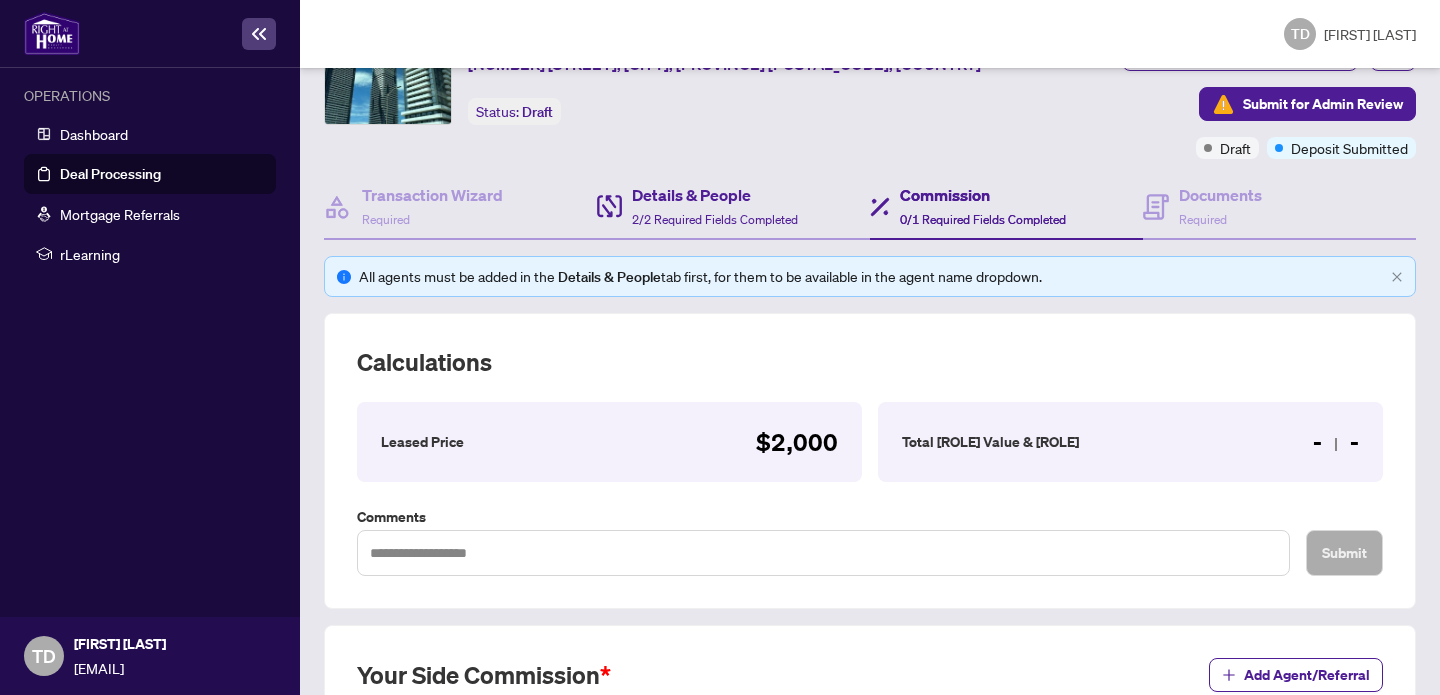 scroll, scrollTop: 564, scrollLeft: 0, axis: vertical 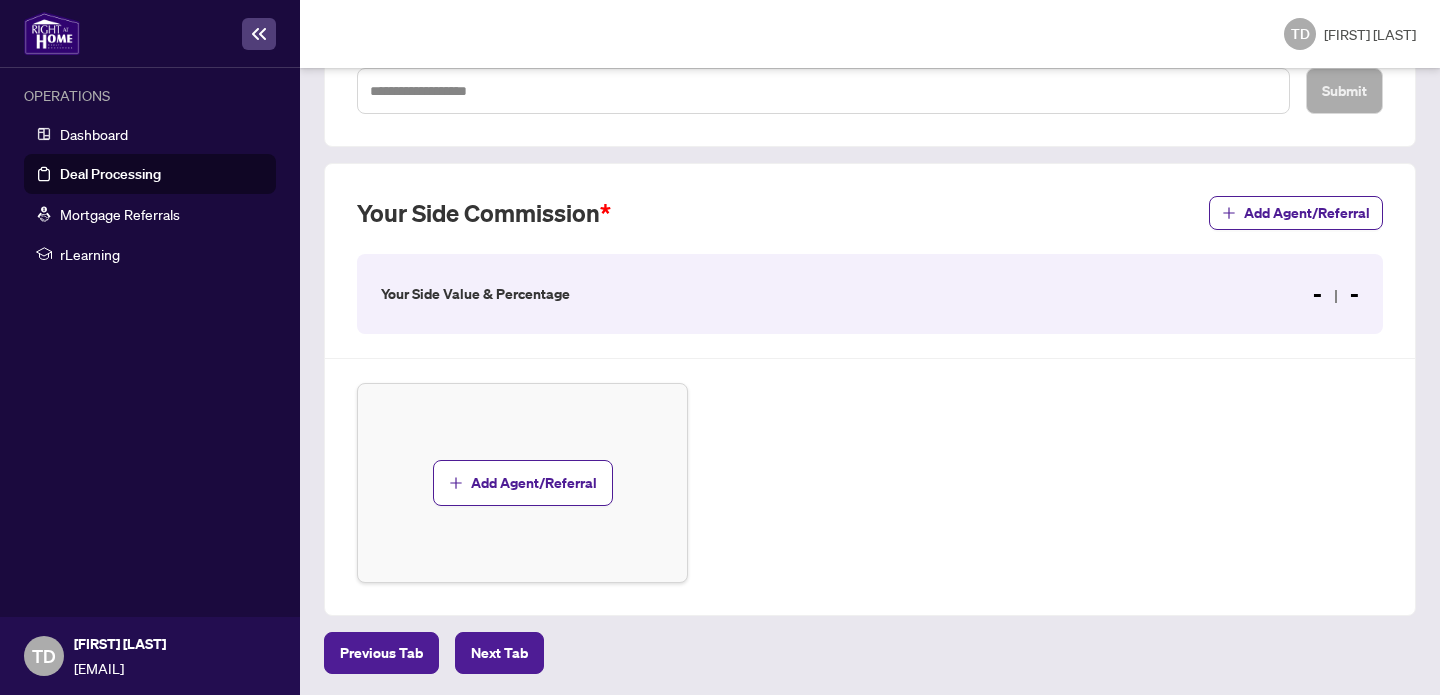 click on "Your Side Value & Percentage -     -" at bounding box center [870, 294] 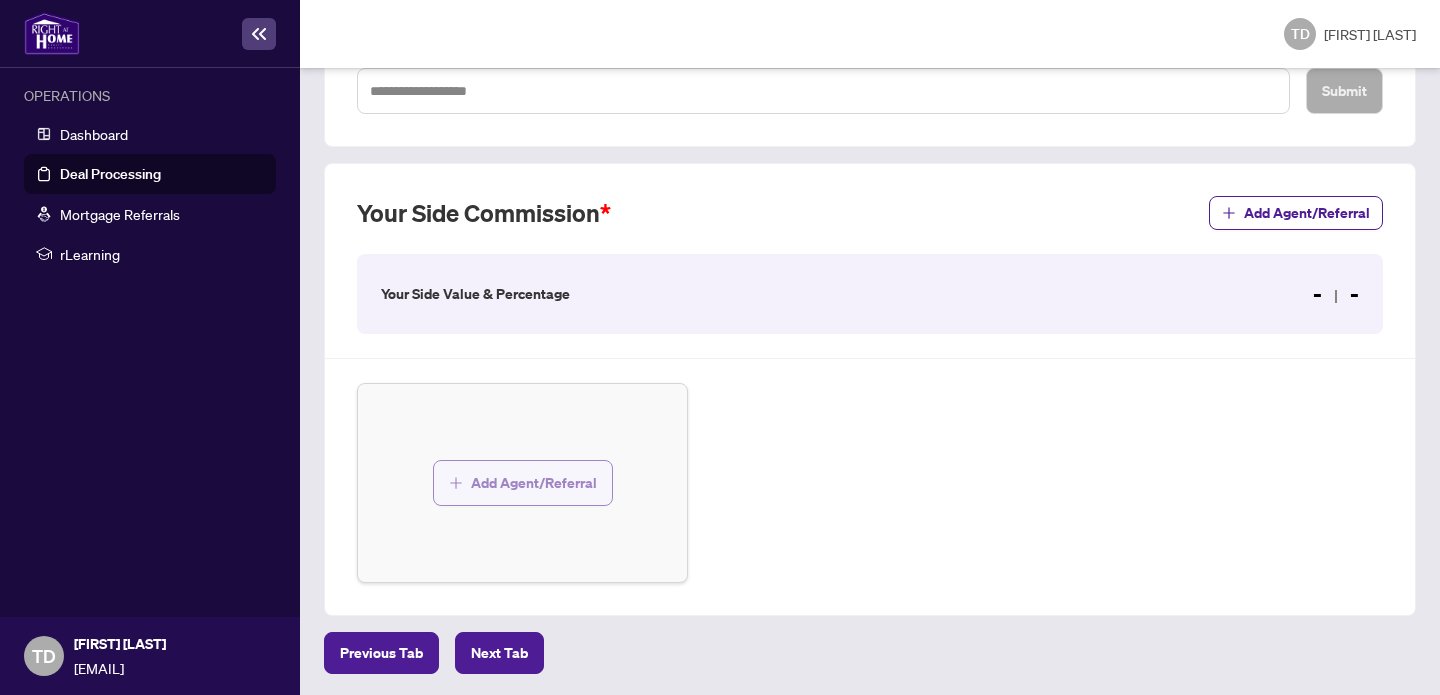 click on "Add Agent/Referral" at bounding box center [534, 483] 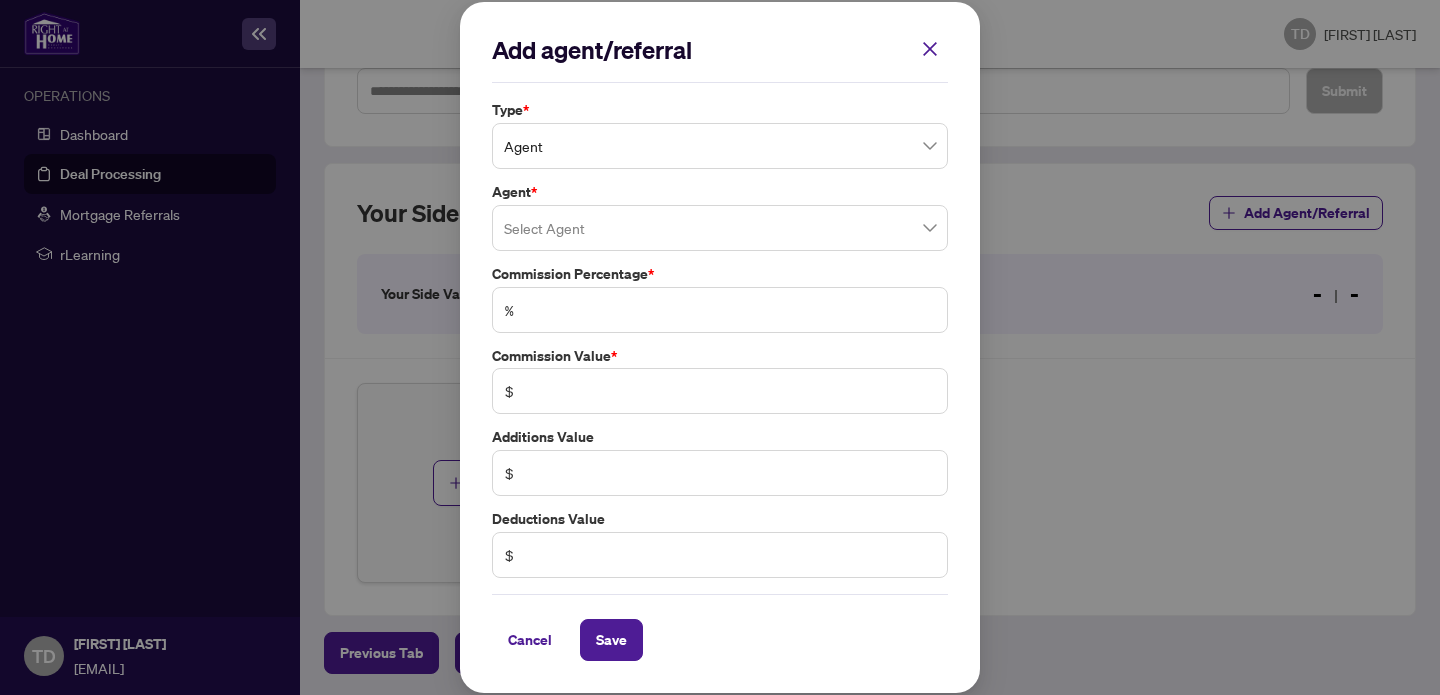 click at bounding box center (720, 228) 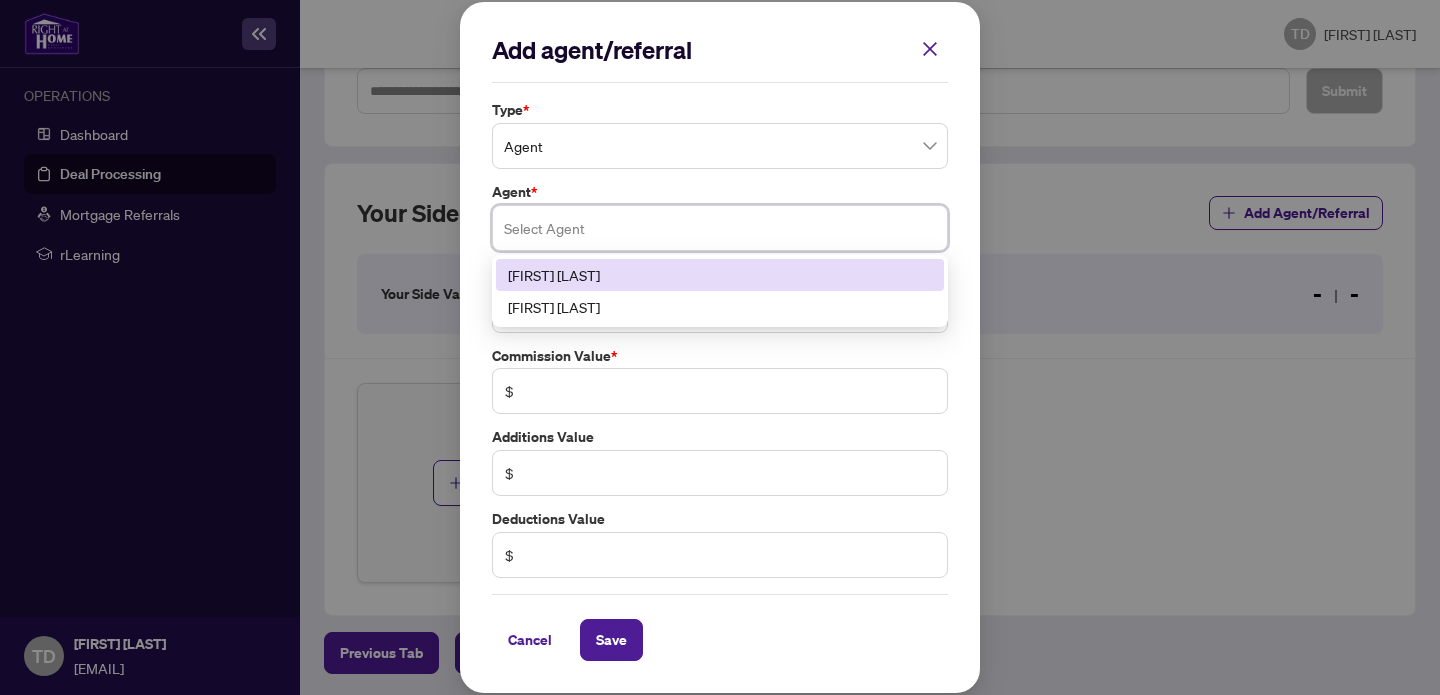 click on "[FIRST] [LAST]" at bounding box center (720, 275) 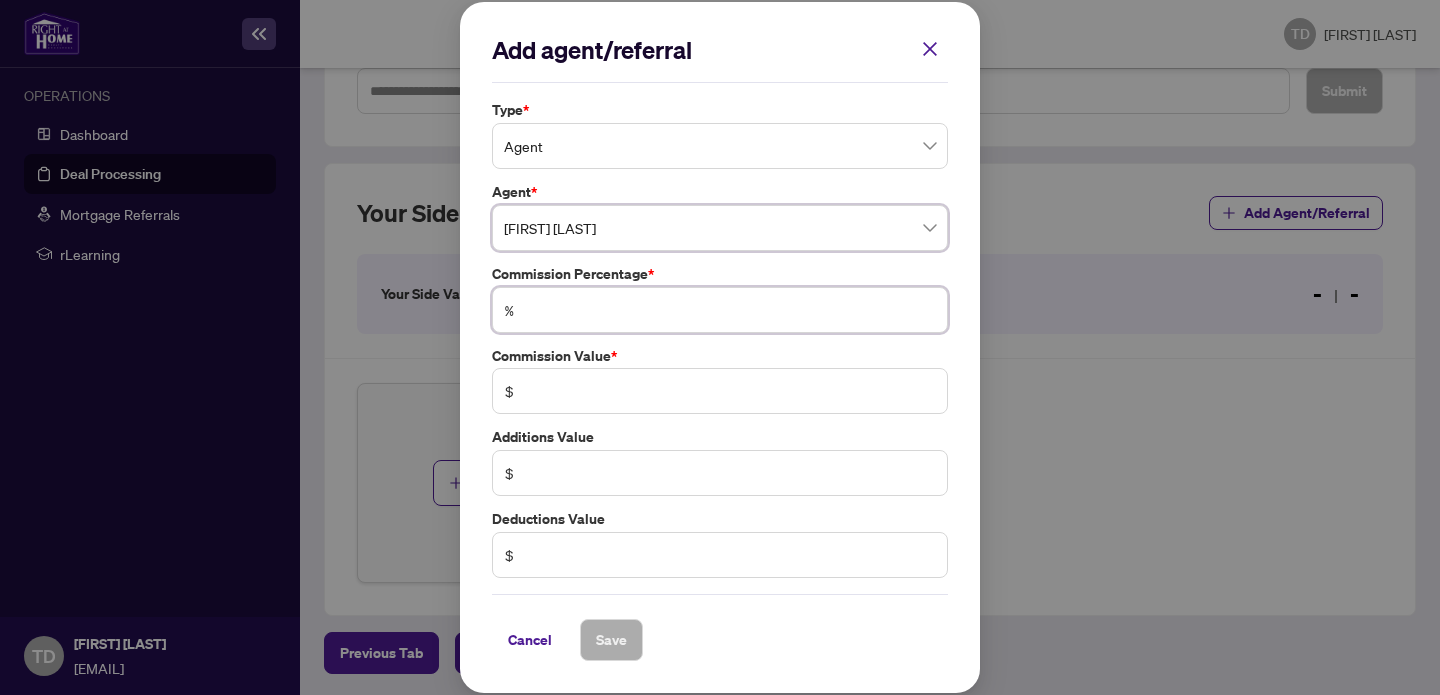 click at bounding box center (730, 310) 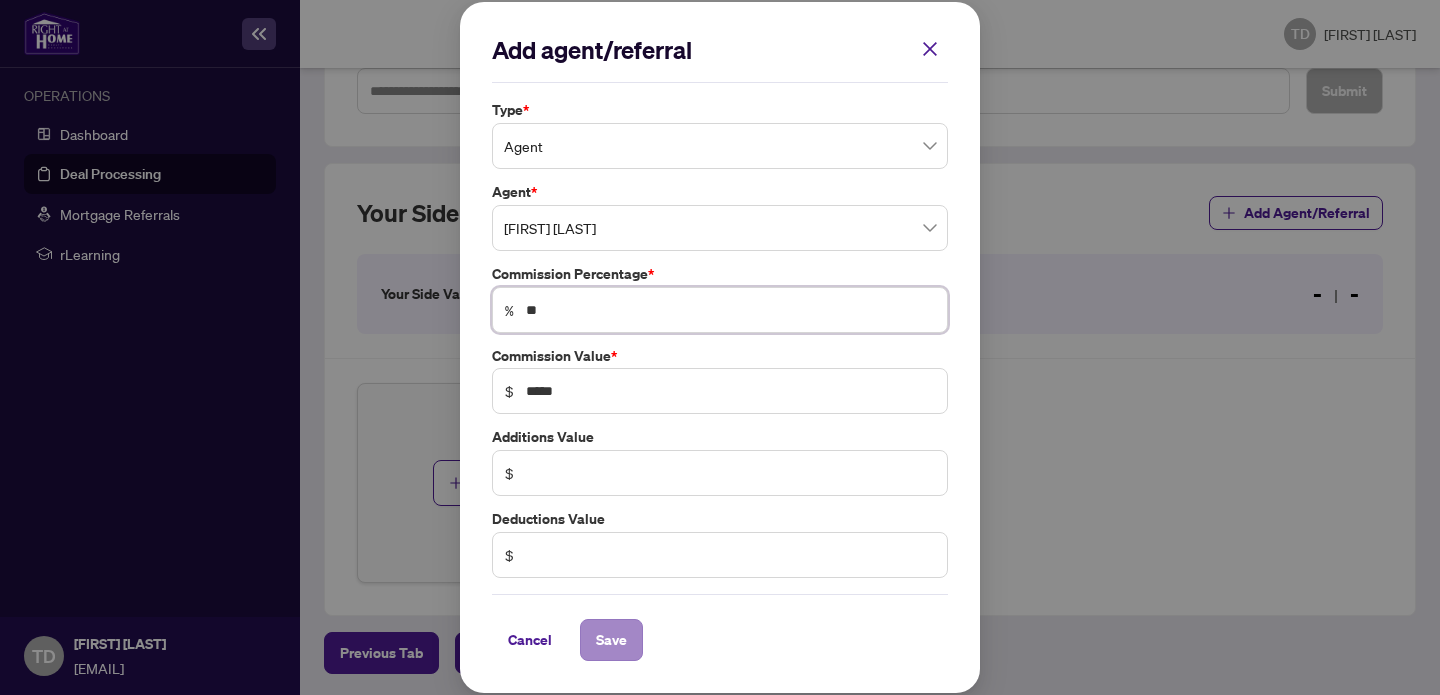 type on "**" 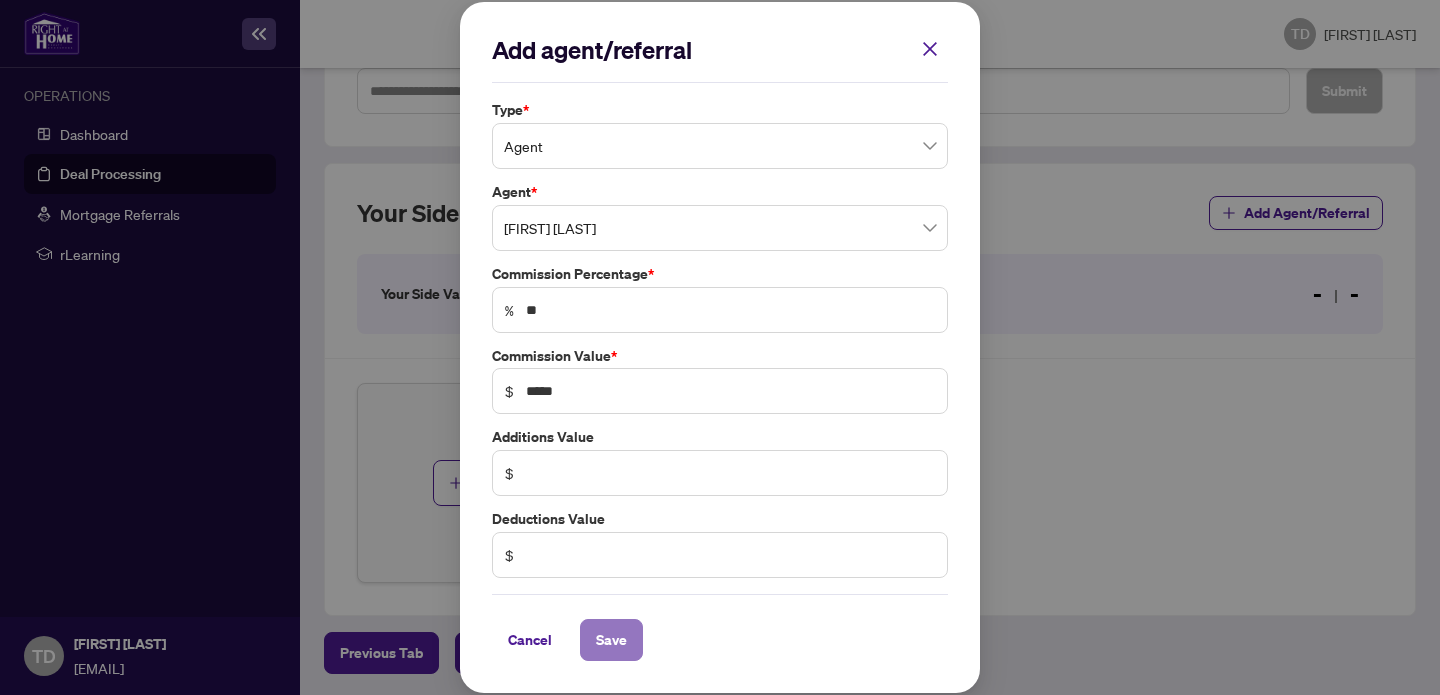 click on "Save" at bounding box center [611, 640] 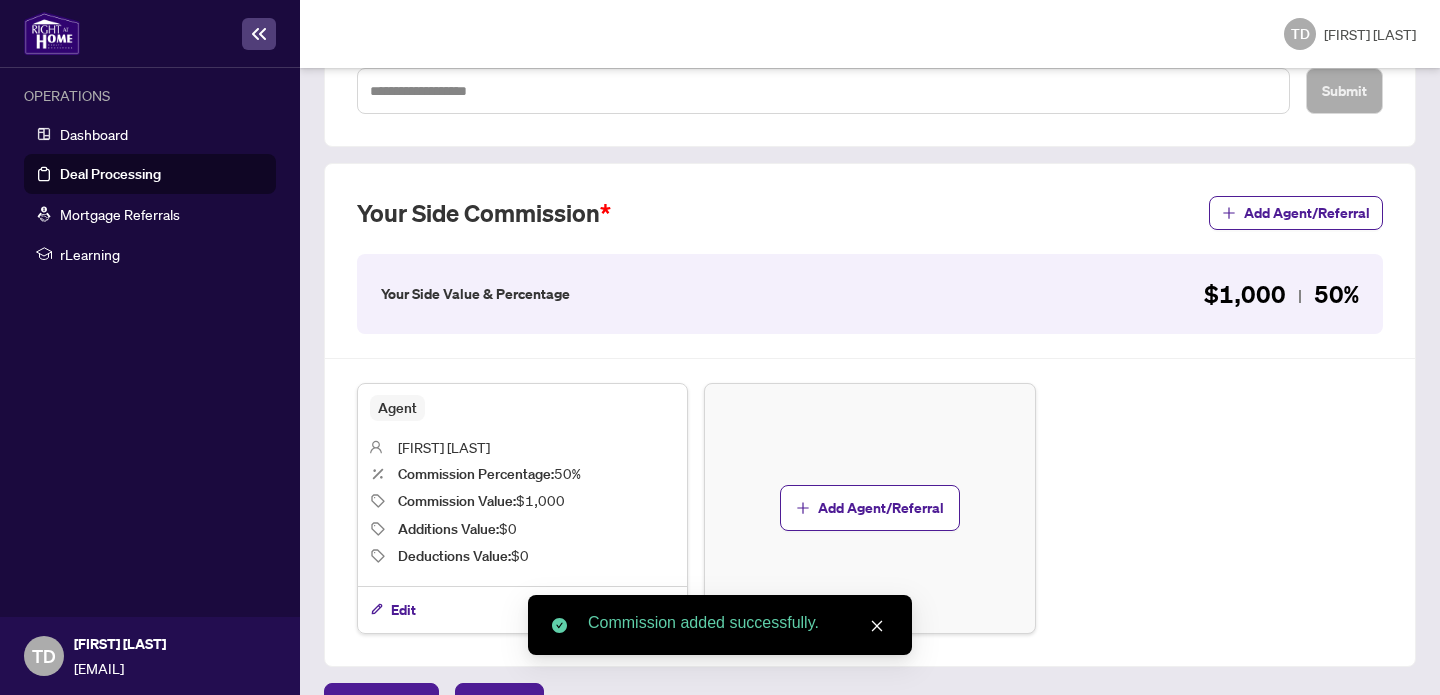 scroll, scrollTop: 609, scrollLeft: 0, axis: vertical 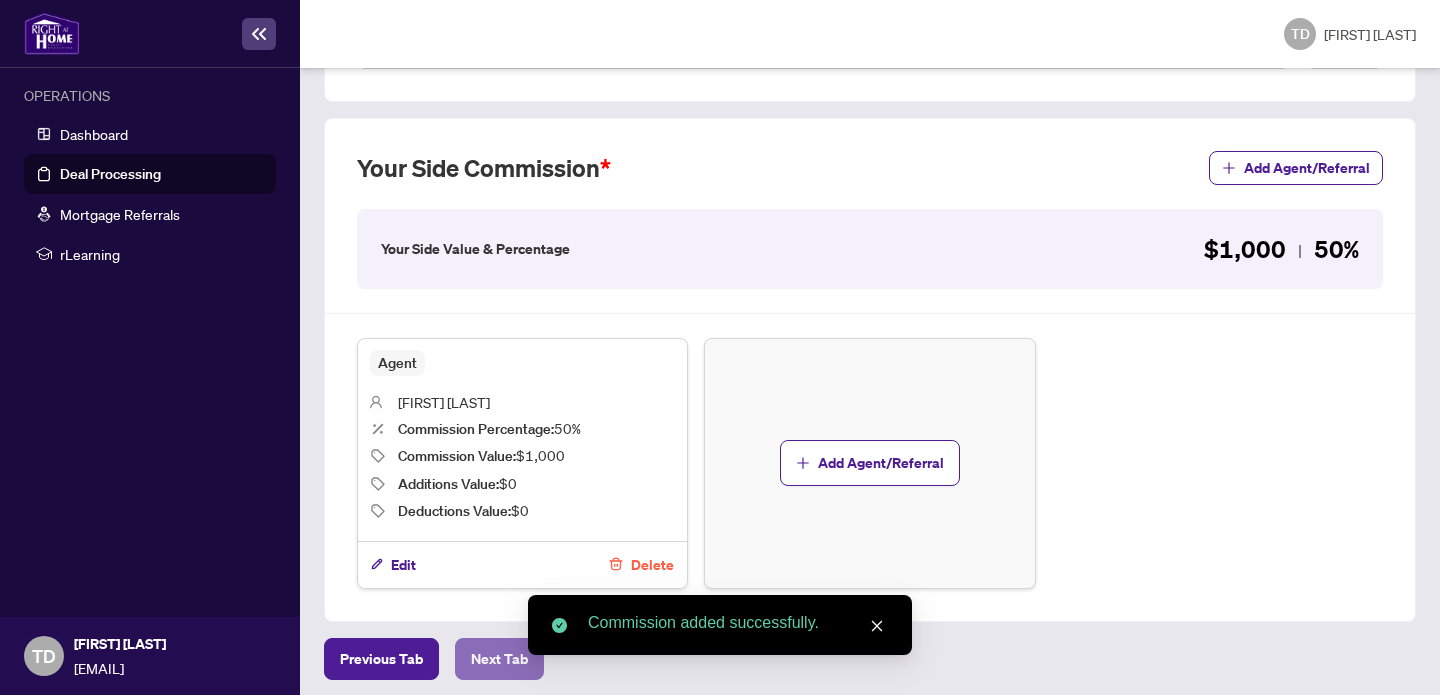 click on "Next Tab" at bounding box center [381, 659] 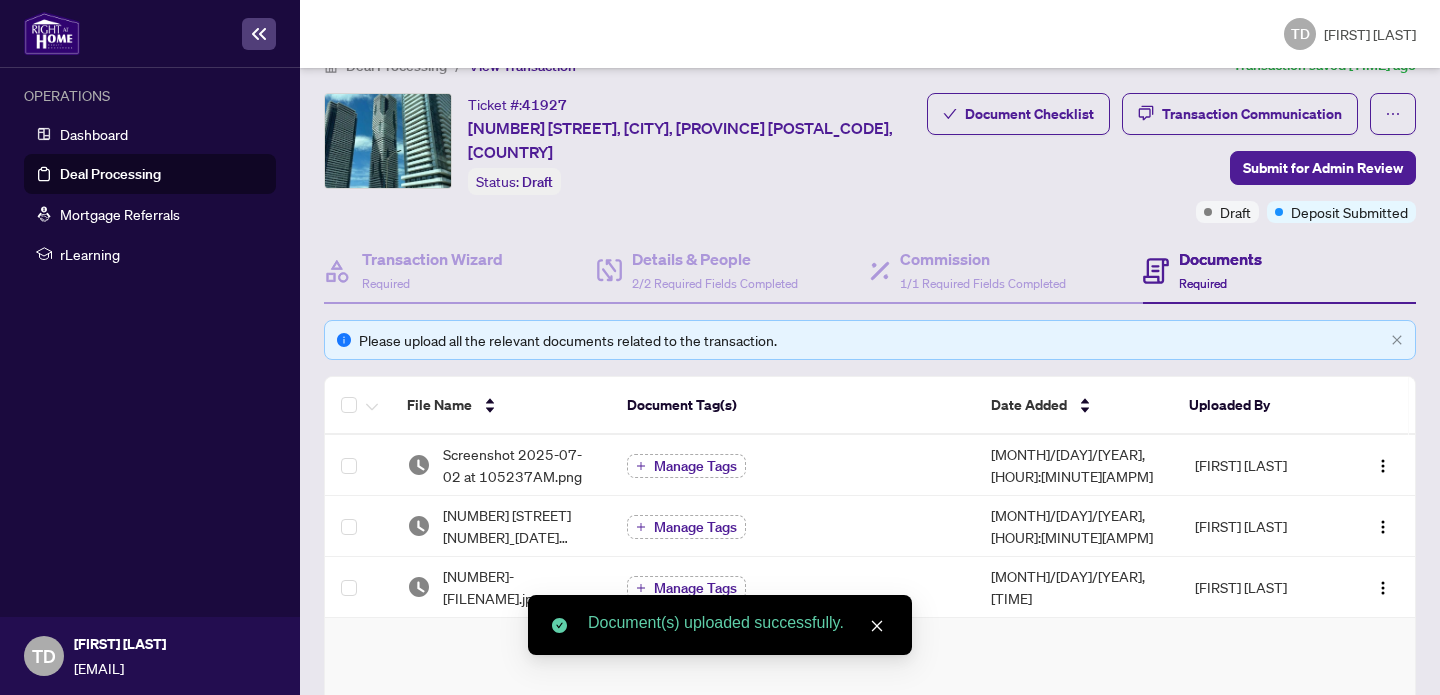 scroll, scrollTop: 0, scrollLeft: 0, axis: both 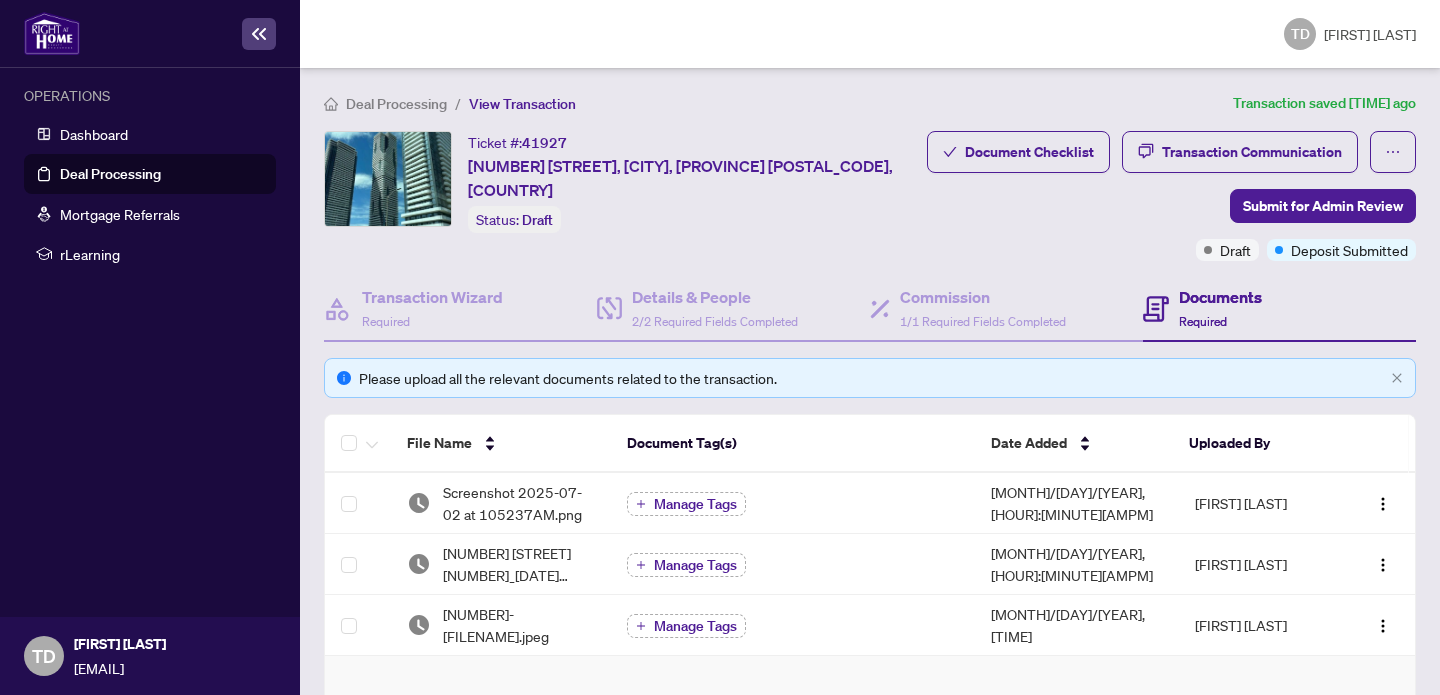 click on "Documents Required" at bounding box center (1220, 308) 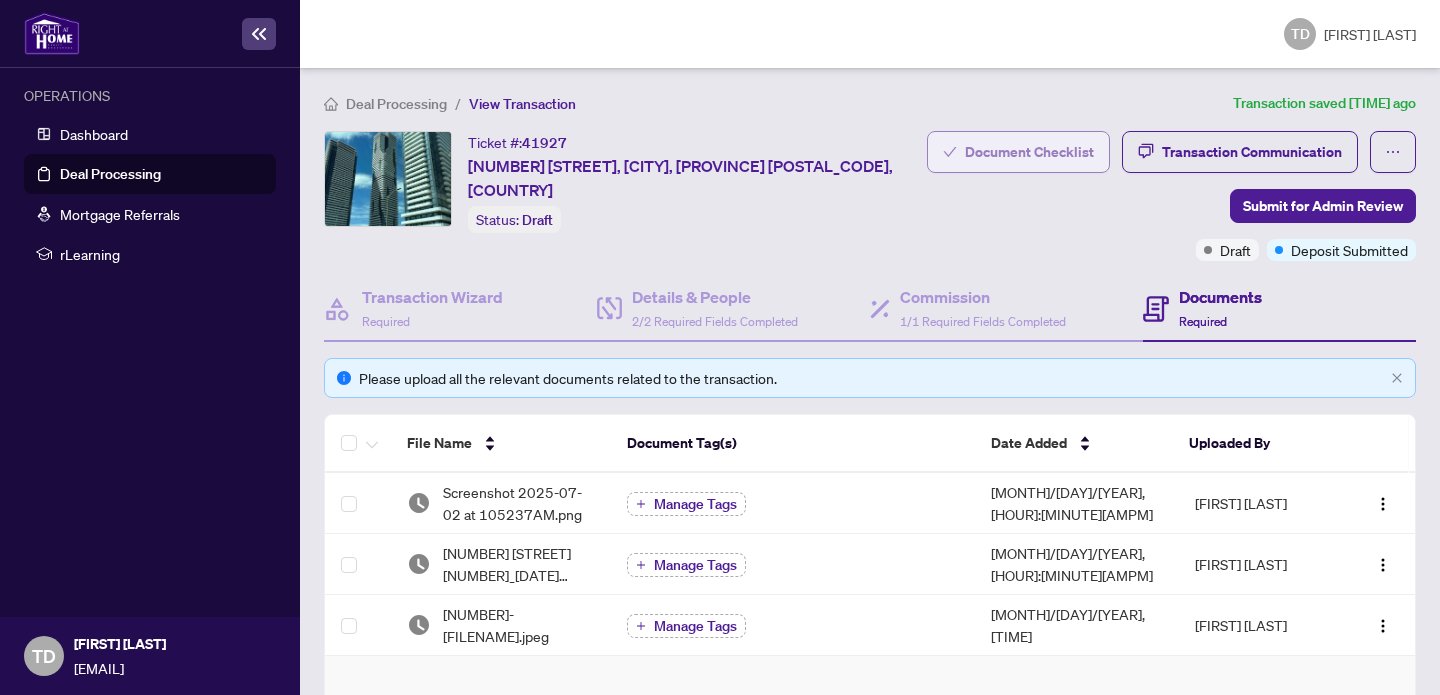 click on "Document Checklist" at bounding box center (1029, 152) 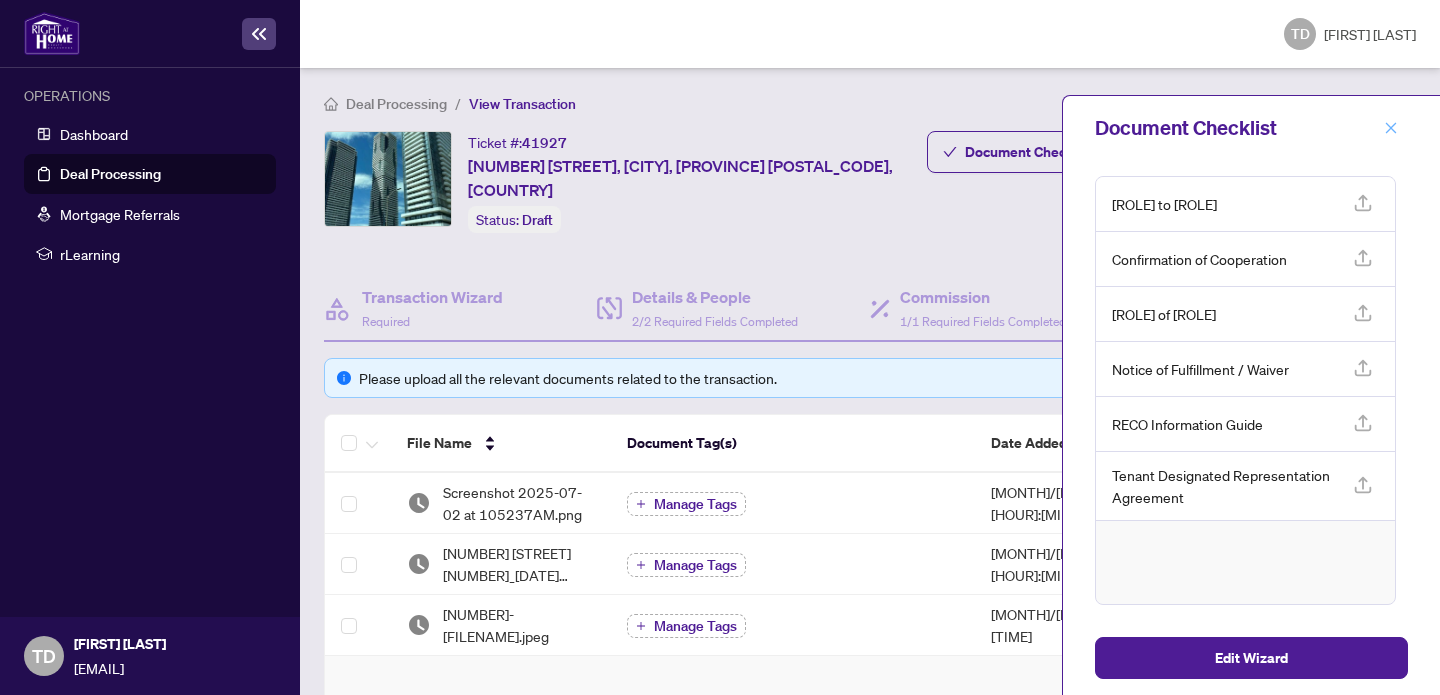 click at bounding box center (1391, 128) 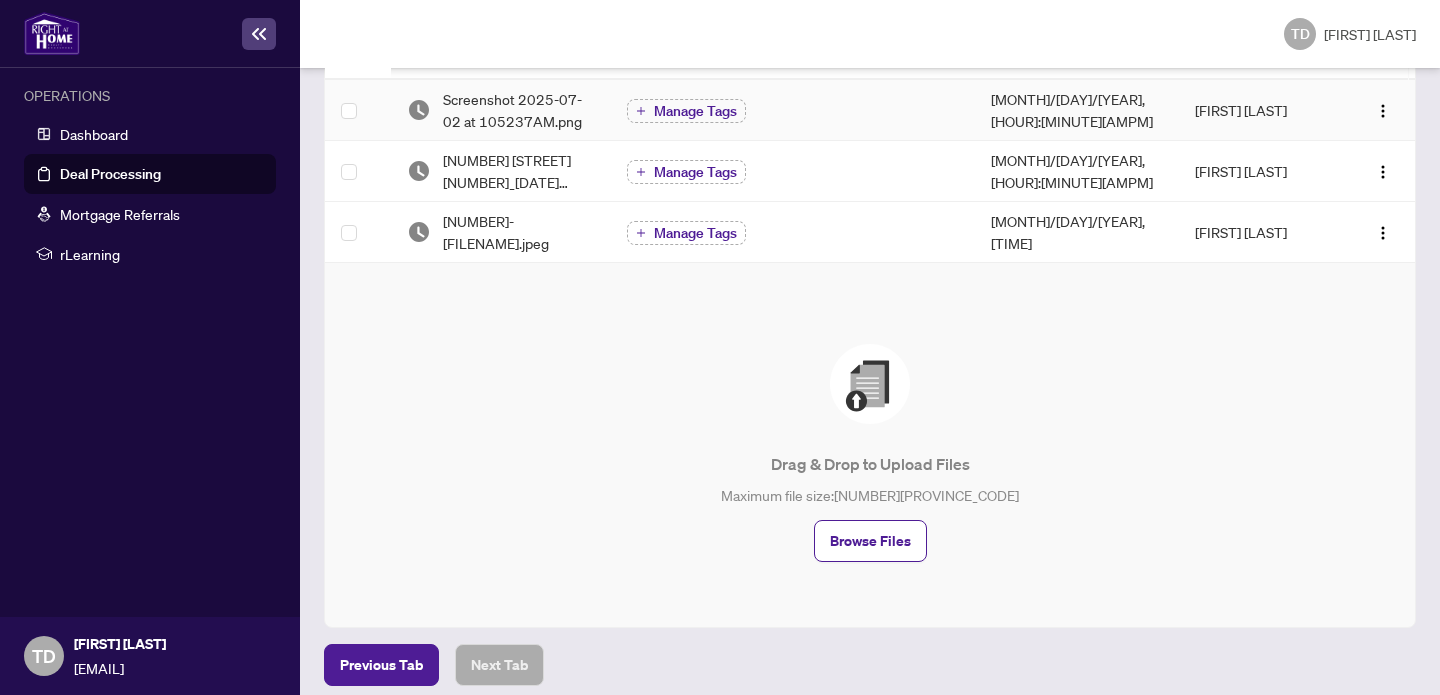 scroll, scrollTop: 401, scrollLeft: 0, axis: vertical 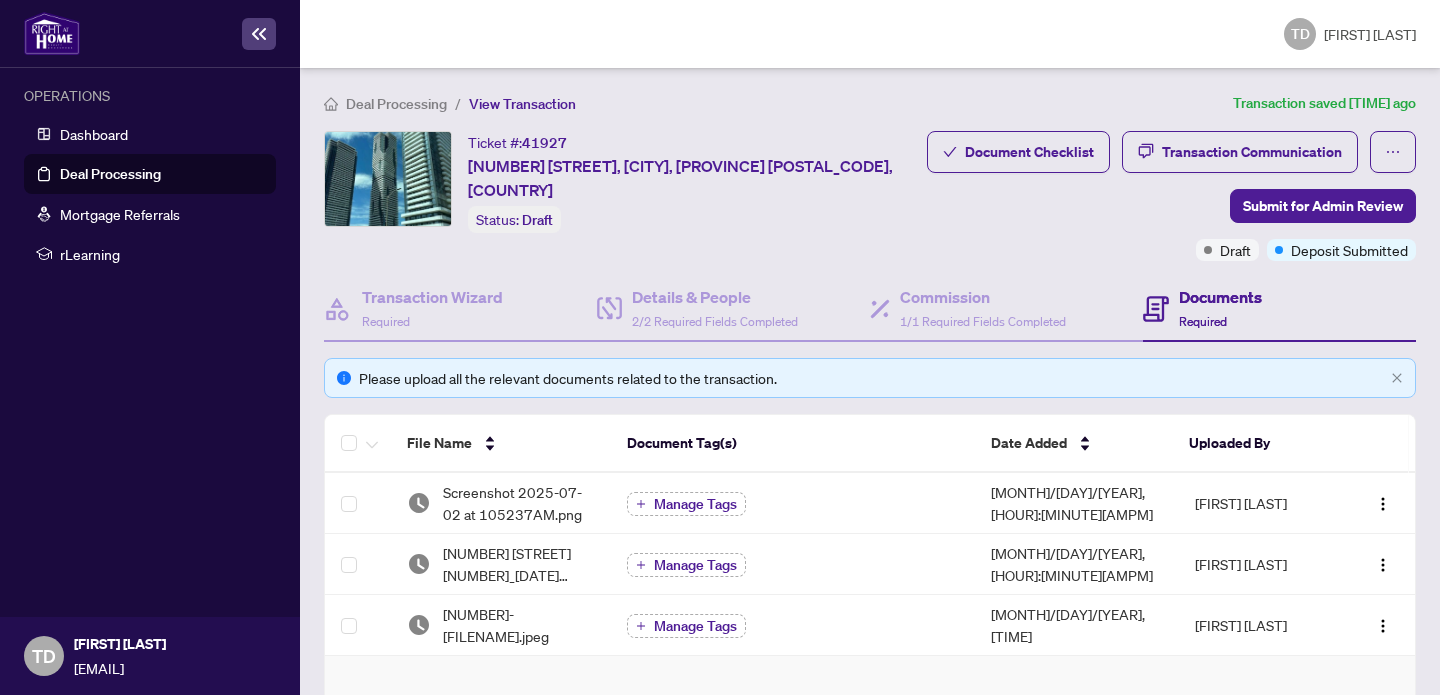 type 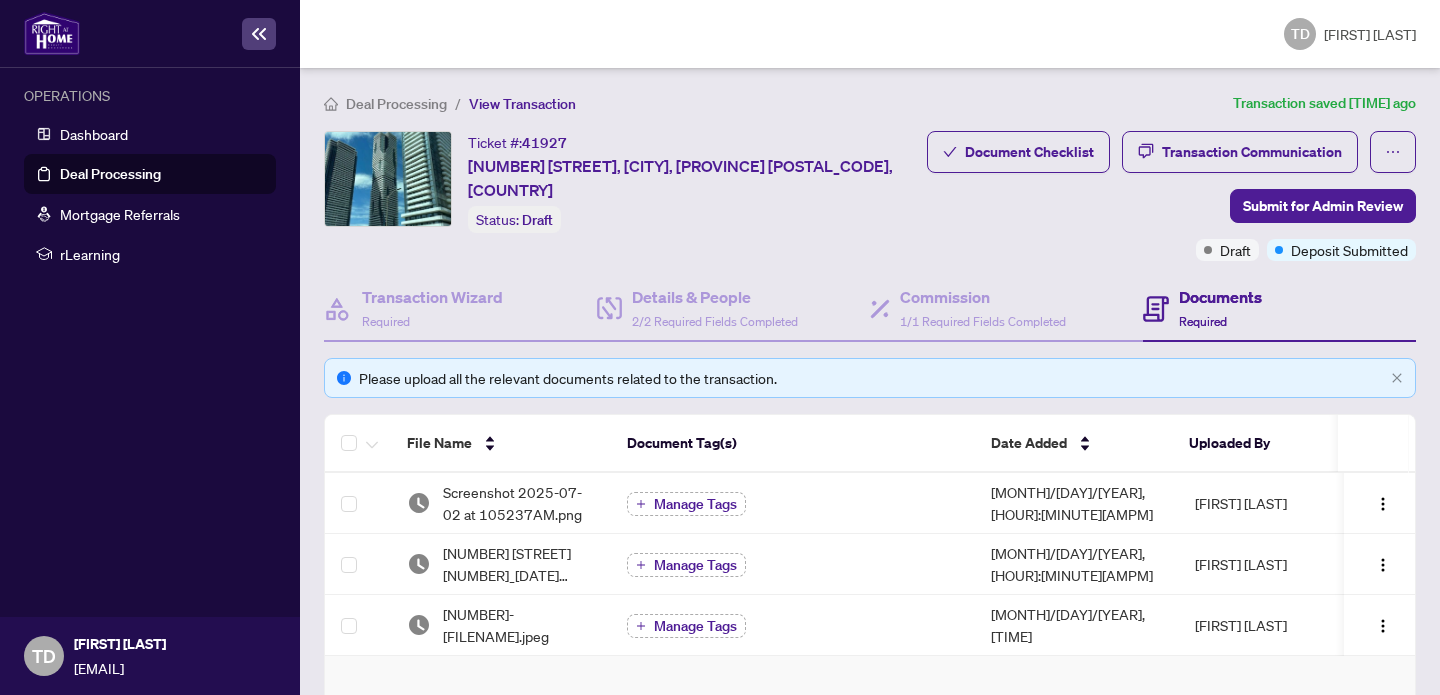 scroll, scrollTop: 0, scrollLeft: 0, axis: both 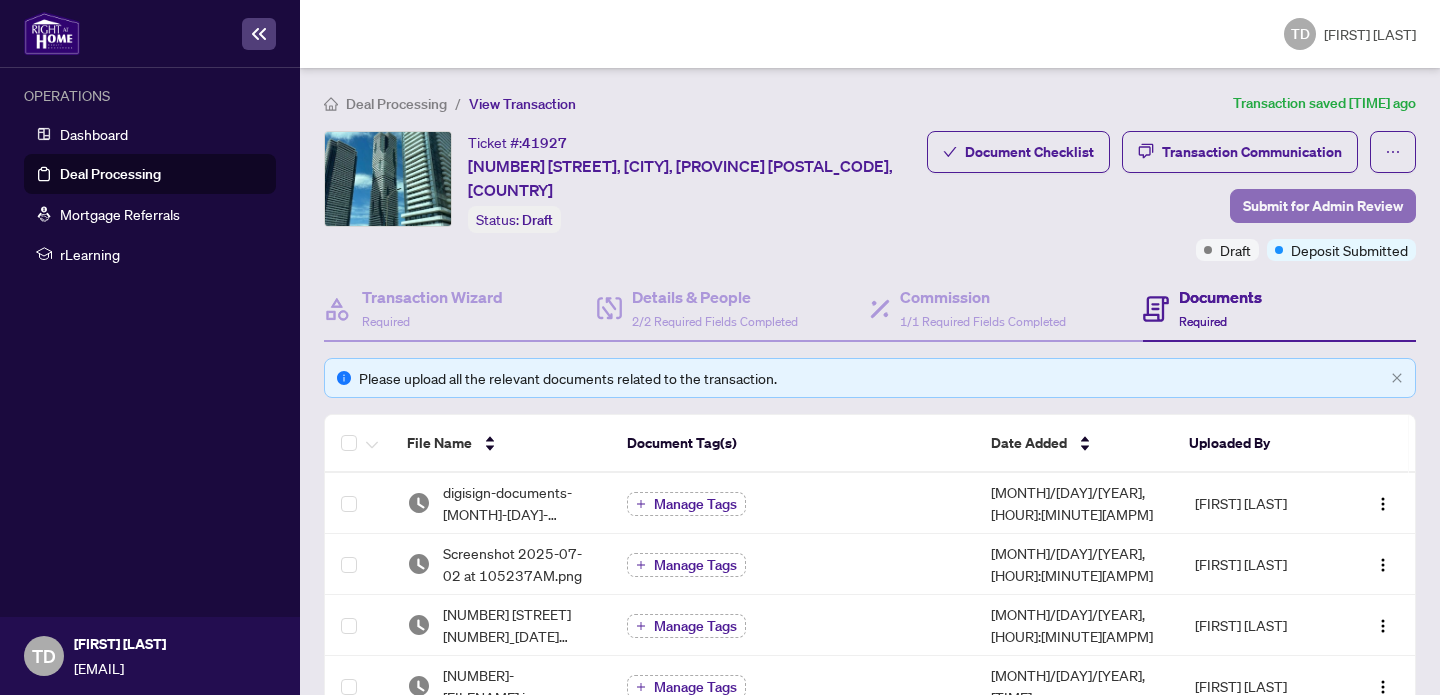 click on "Submit for Admin Review" at bounding box center [1323, 206] 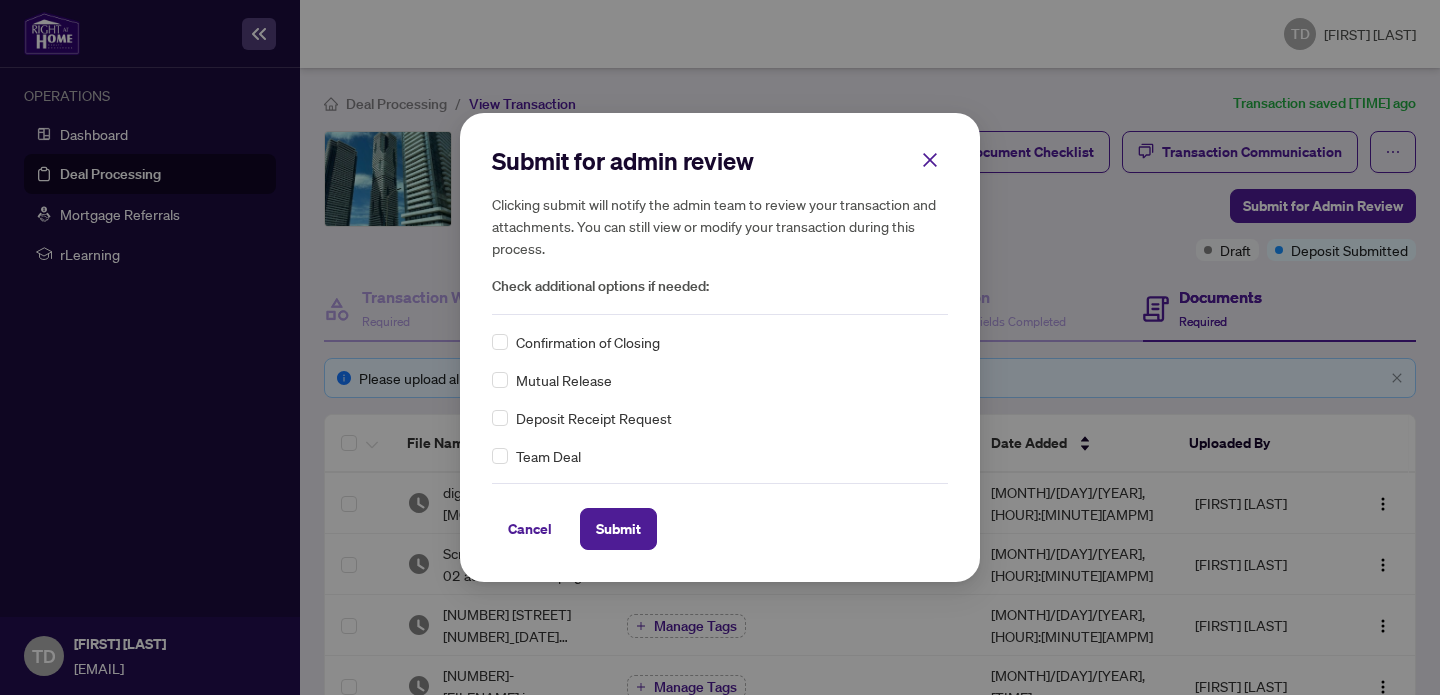 click on "Confirmation of Closing" at bounding box center (720, 342) 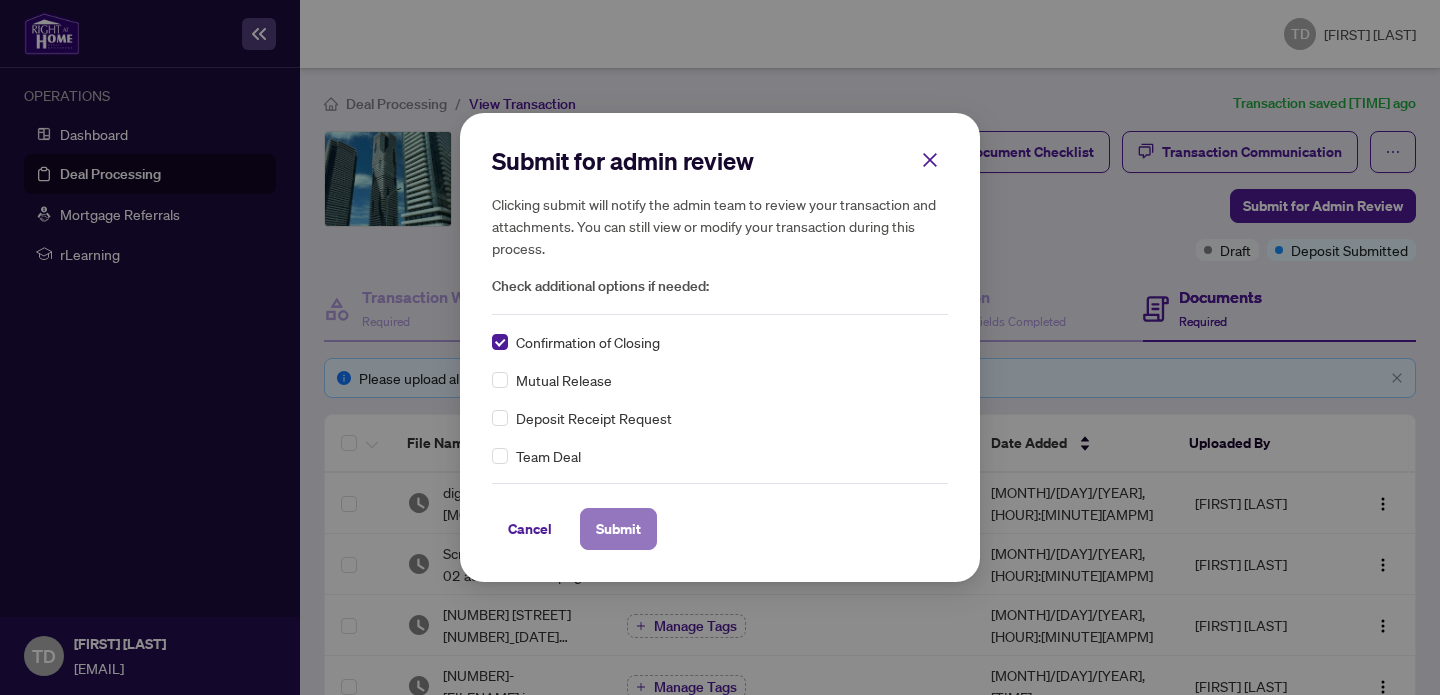 click on "Submit" at bounding box center (618, 529) 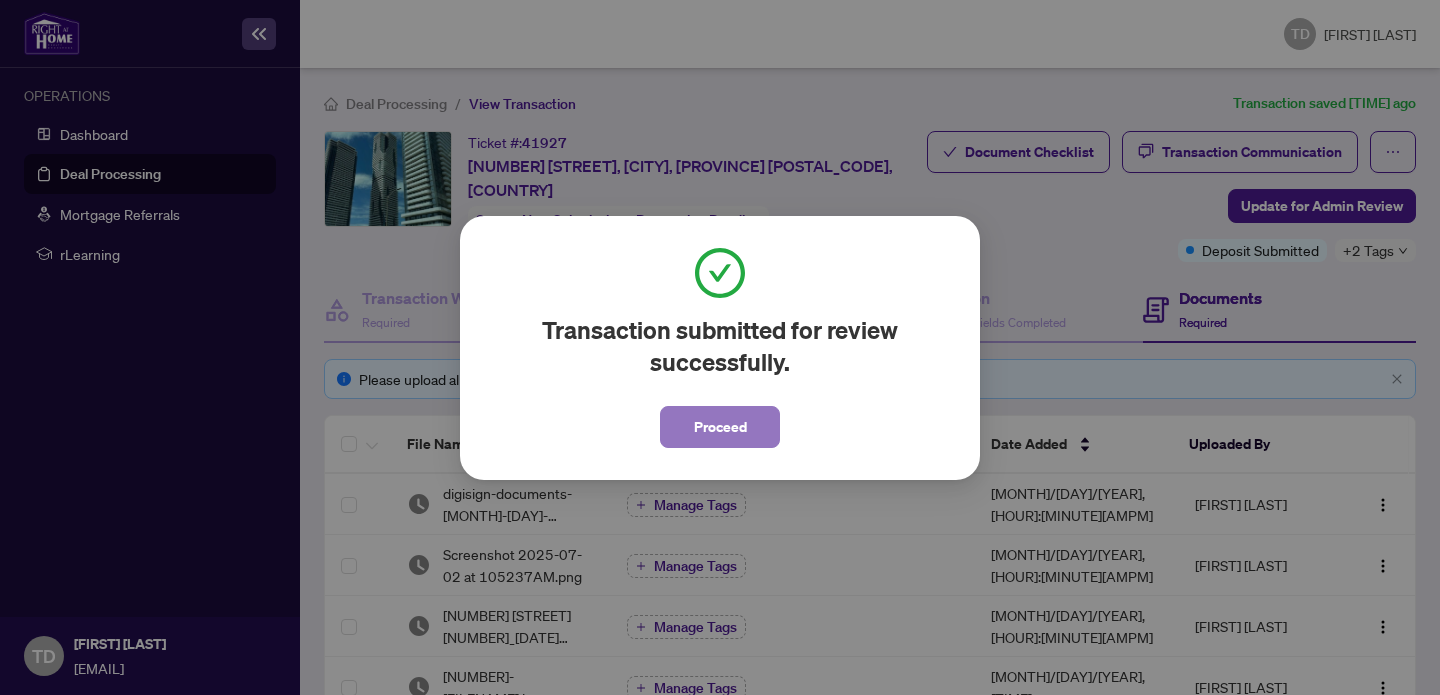 click on "Proceed" at bounding box center [720, 427] 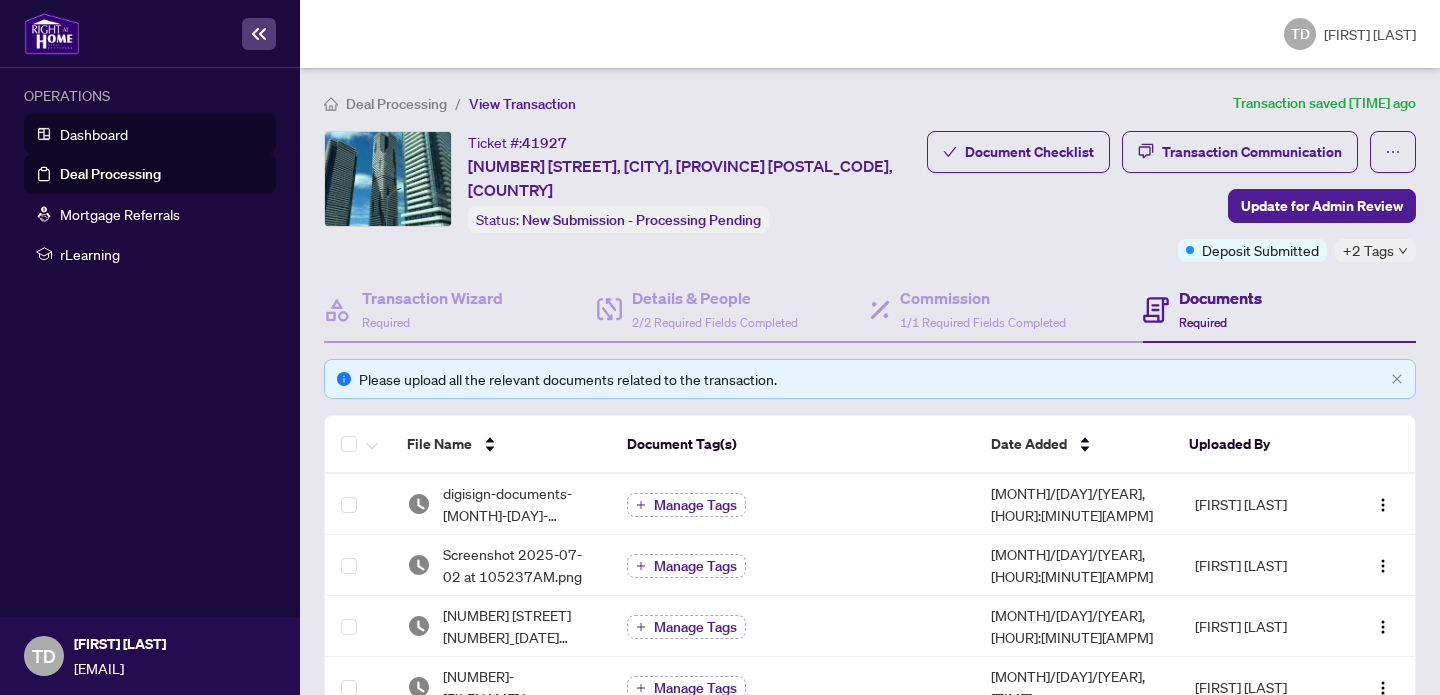 click on "Dashboard" at bounding box center (94, 134) 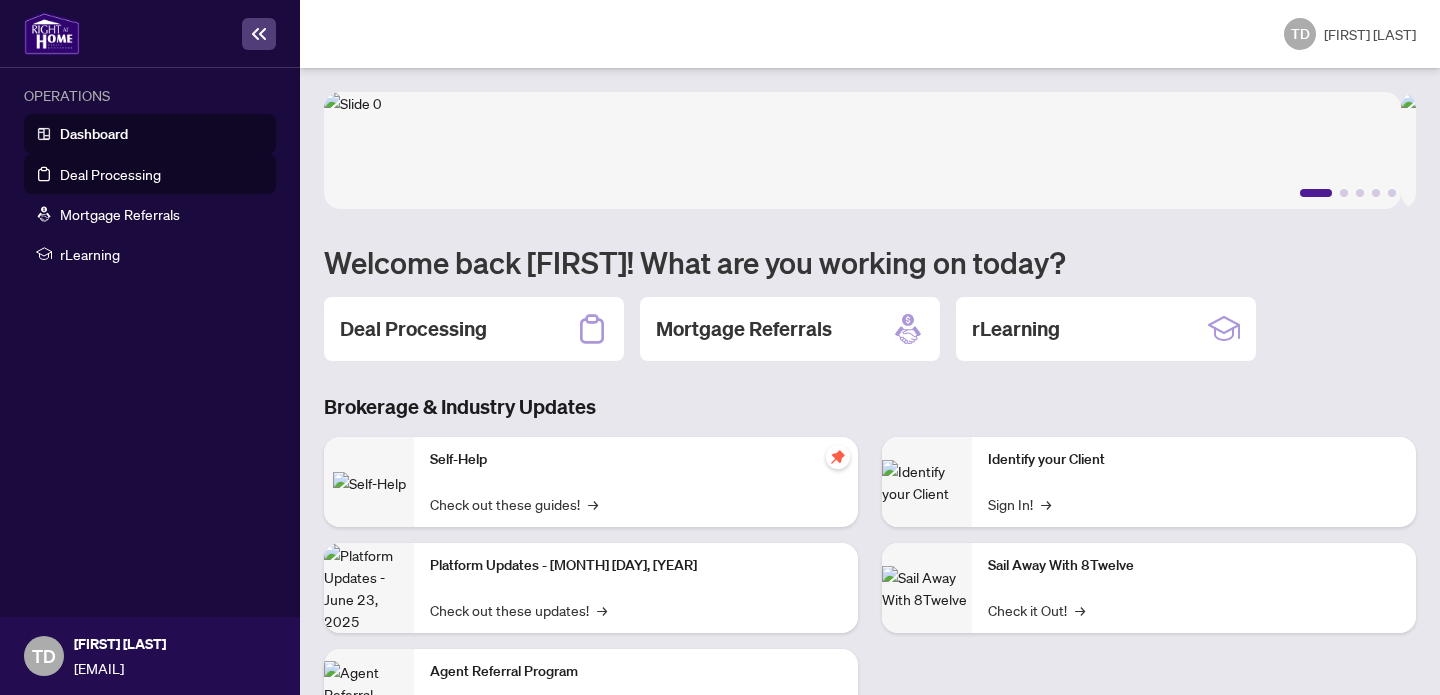 click on "Deal Processing" at bounding box center (110, 174) 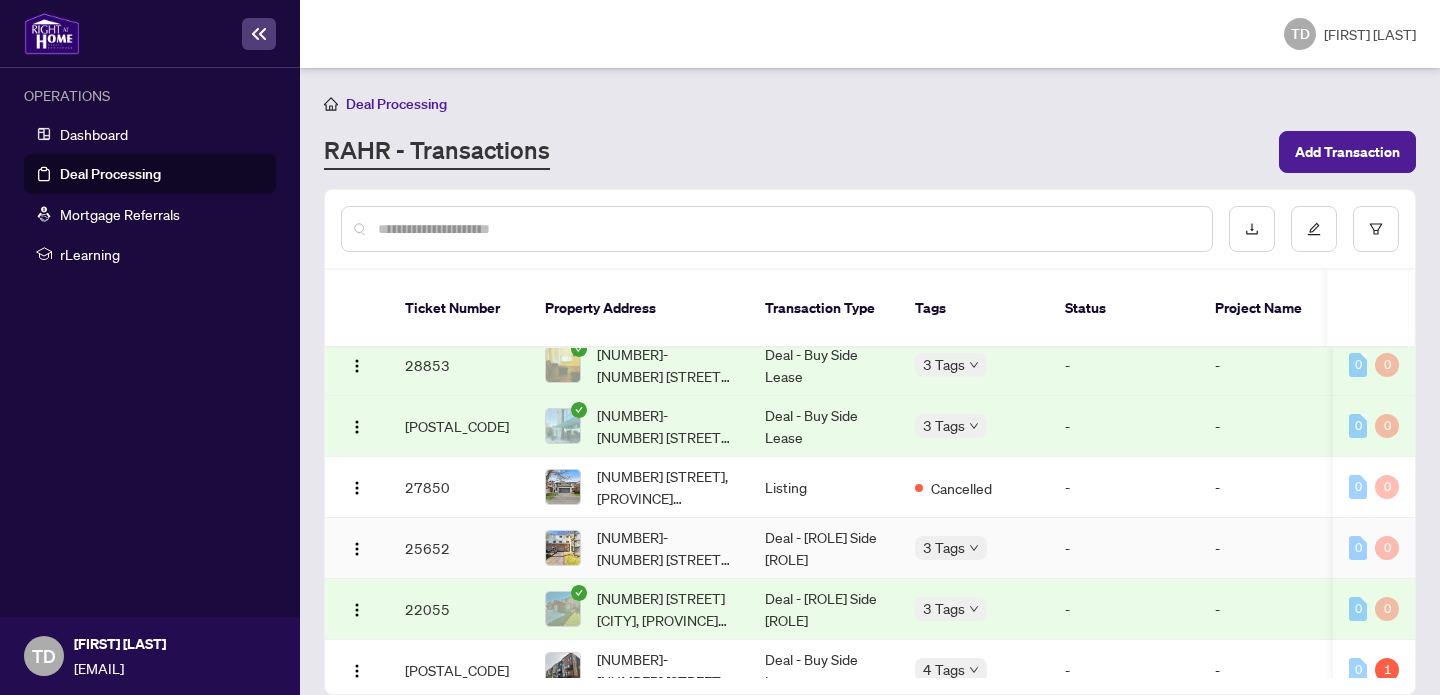 scroll, scrollTop: 0, scrollLeft: 0, axis: both 